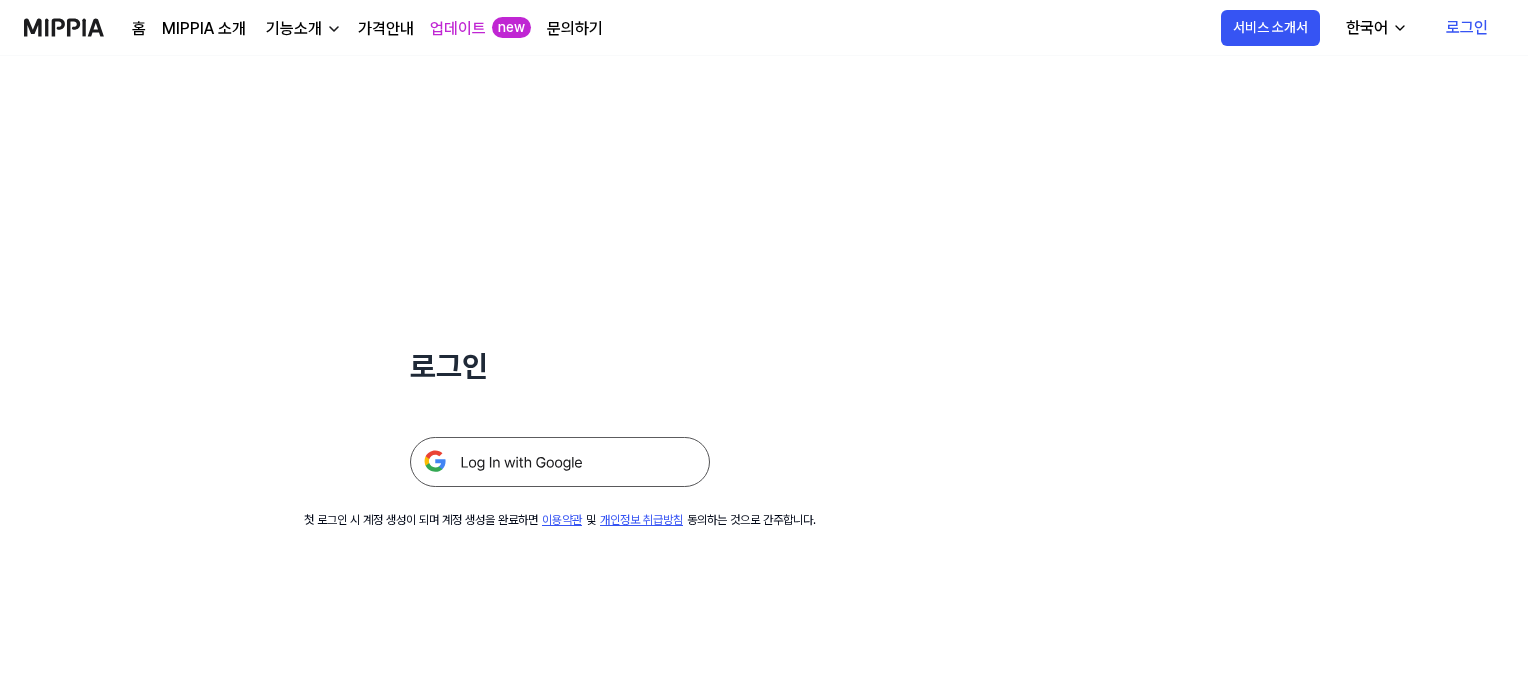 scroll, scrollTop: 0, scrollLeft: 0, axis: both 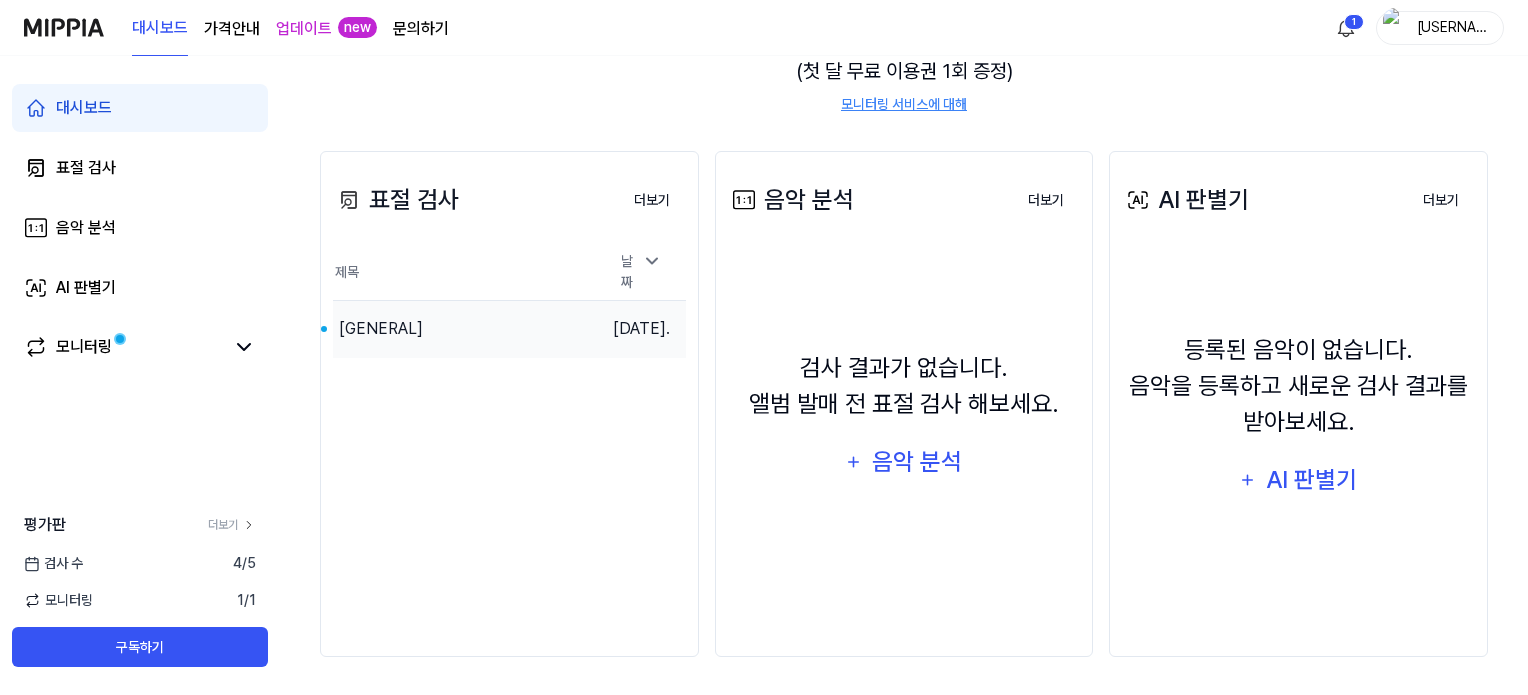 click on "[GENERAL]" at bounding box center [381, 329] 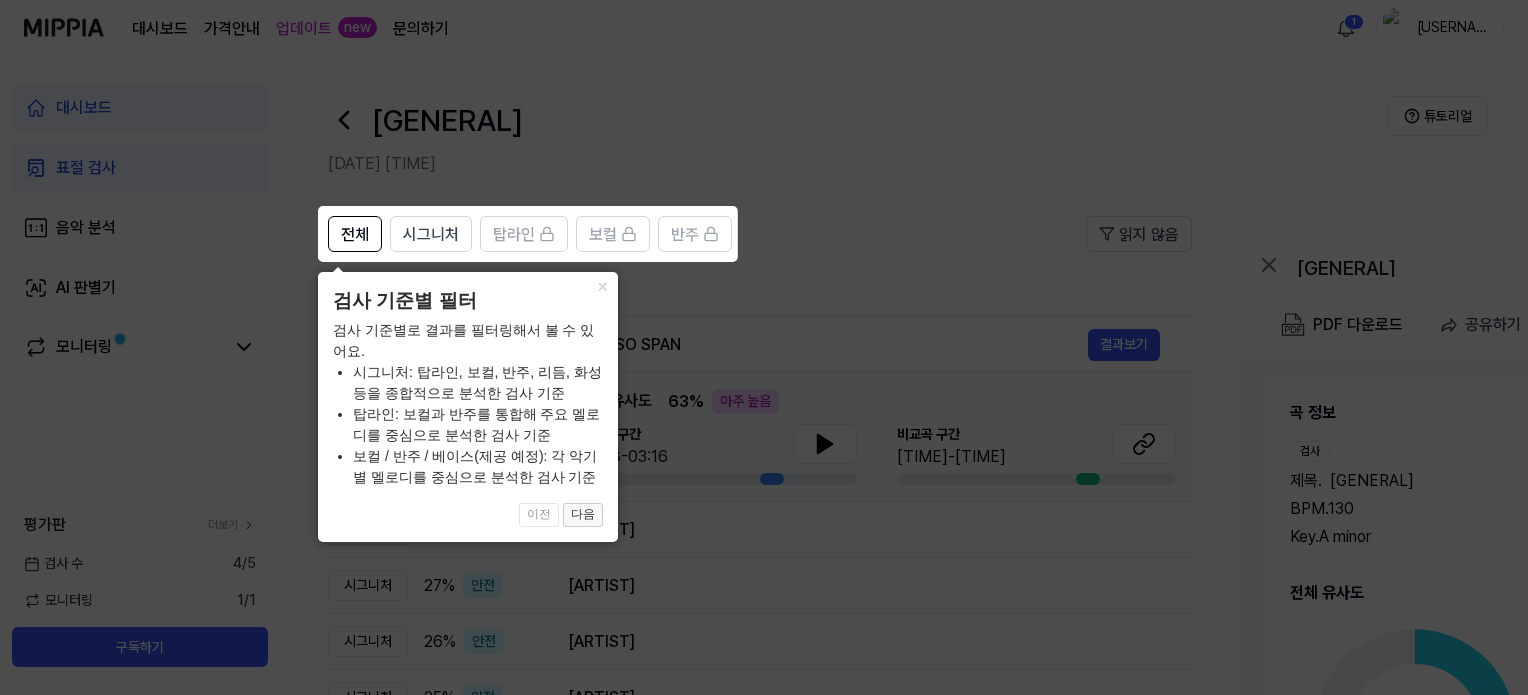 click on "다음" at bounding box center (583, 515) 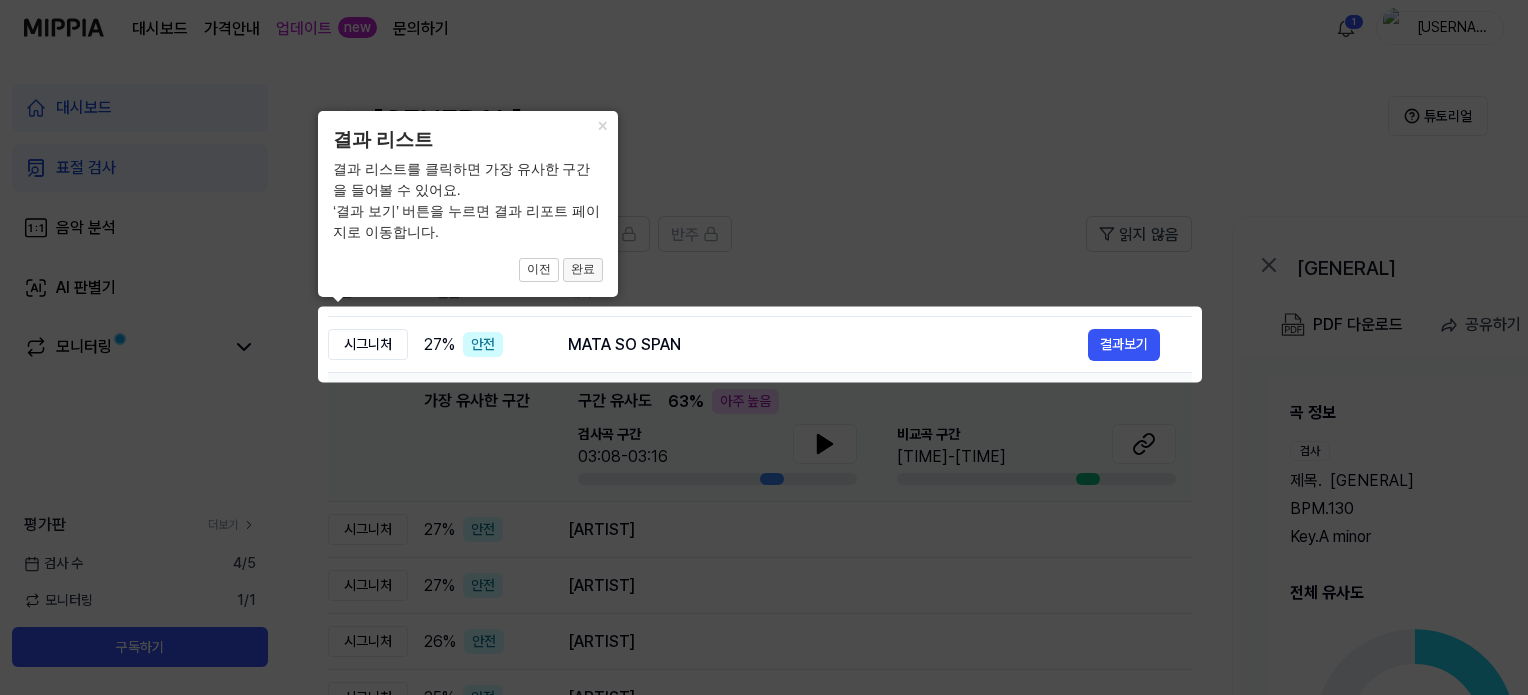 click on "완료" at bounding box center (583, 270) 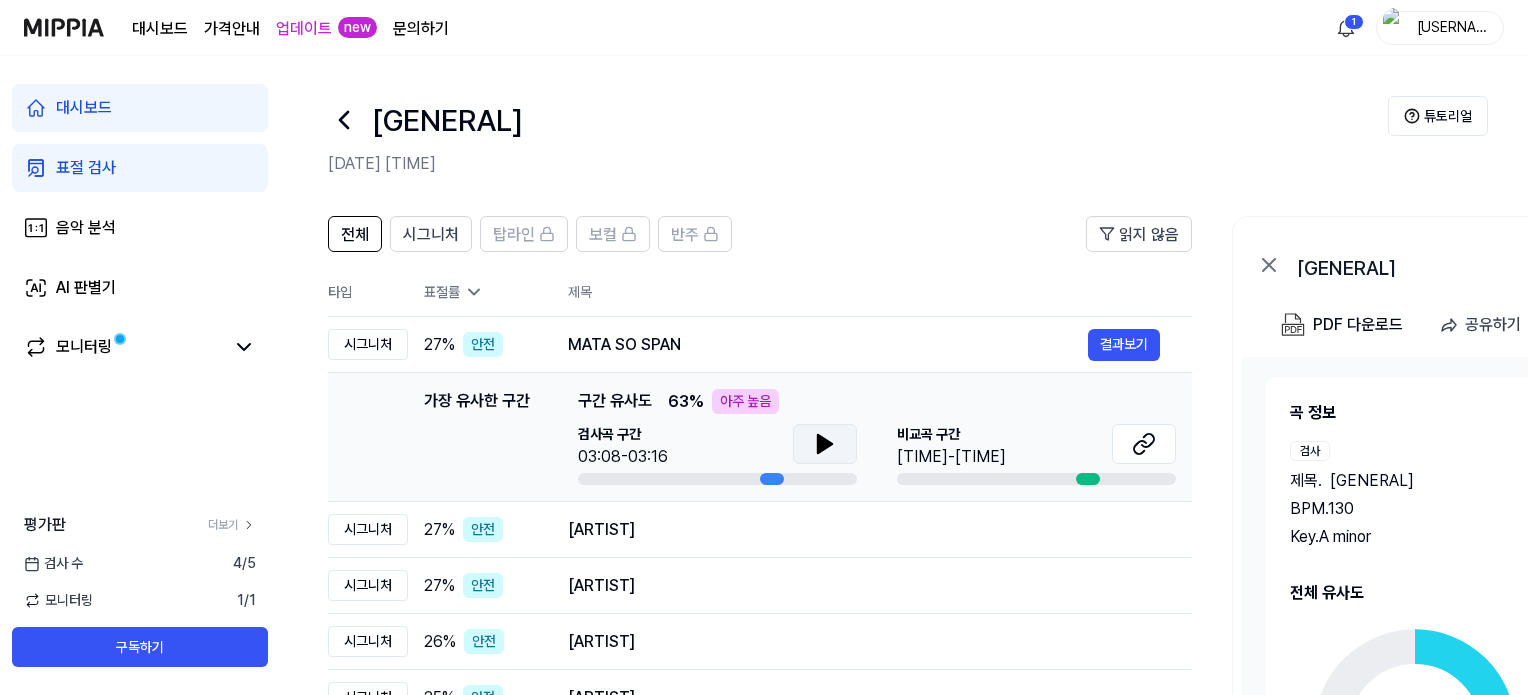 click 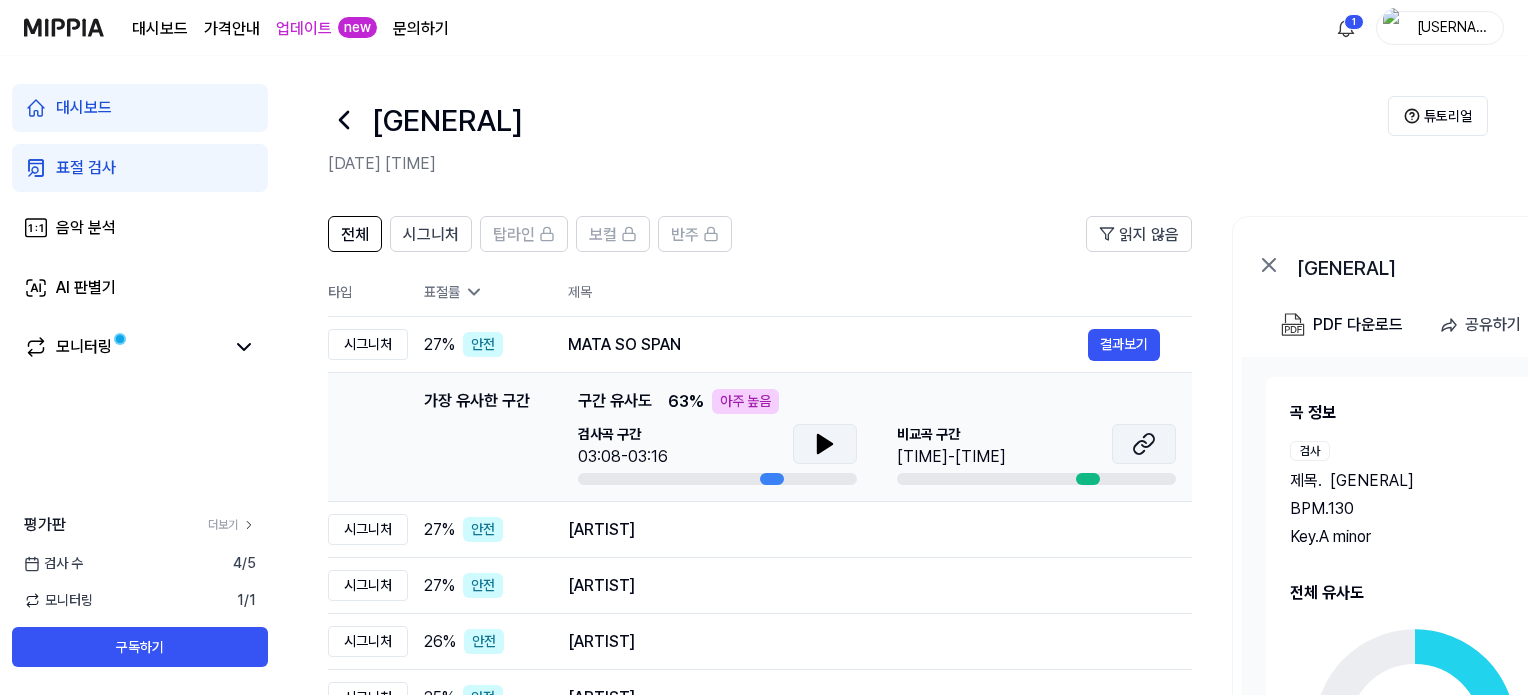 click 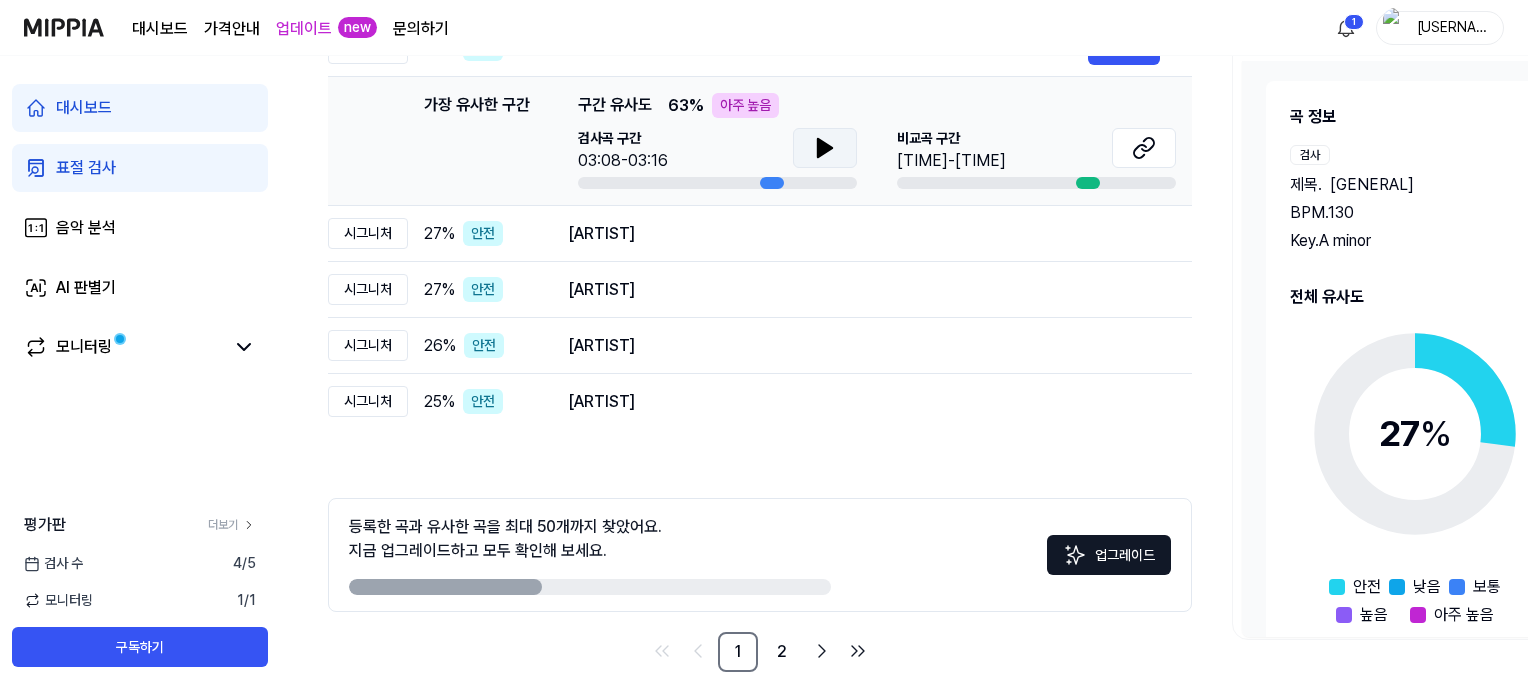 scroll, scrollTop: 312, scrollLeft: 0, axis: vertical 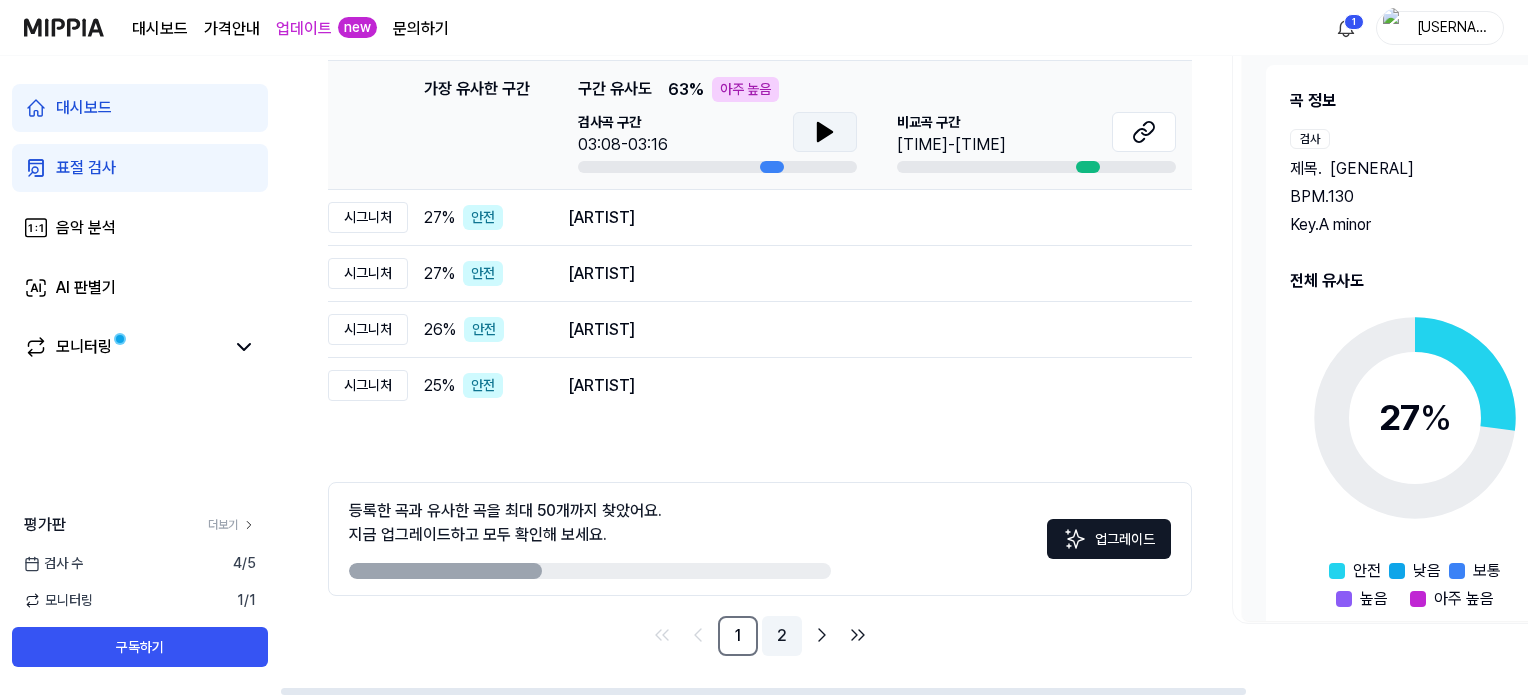 click on "2" at bounding box center (782, 636) 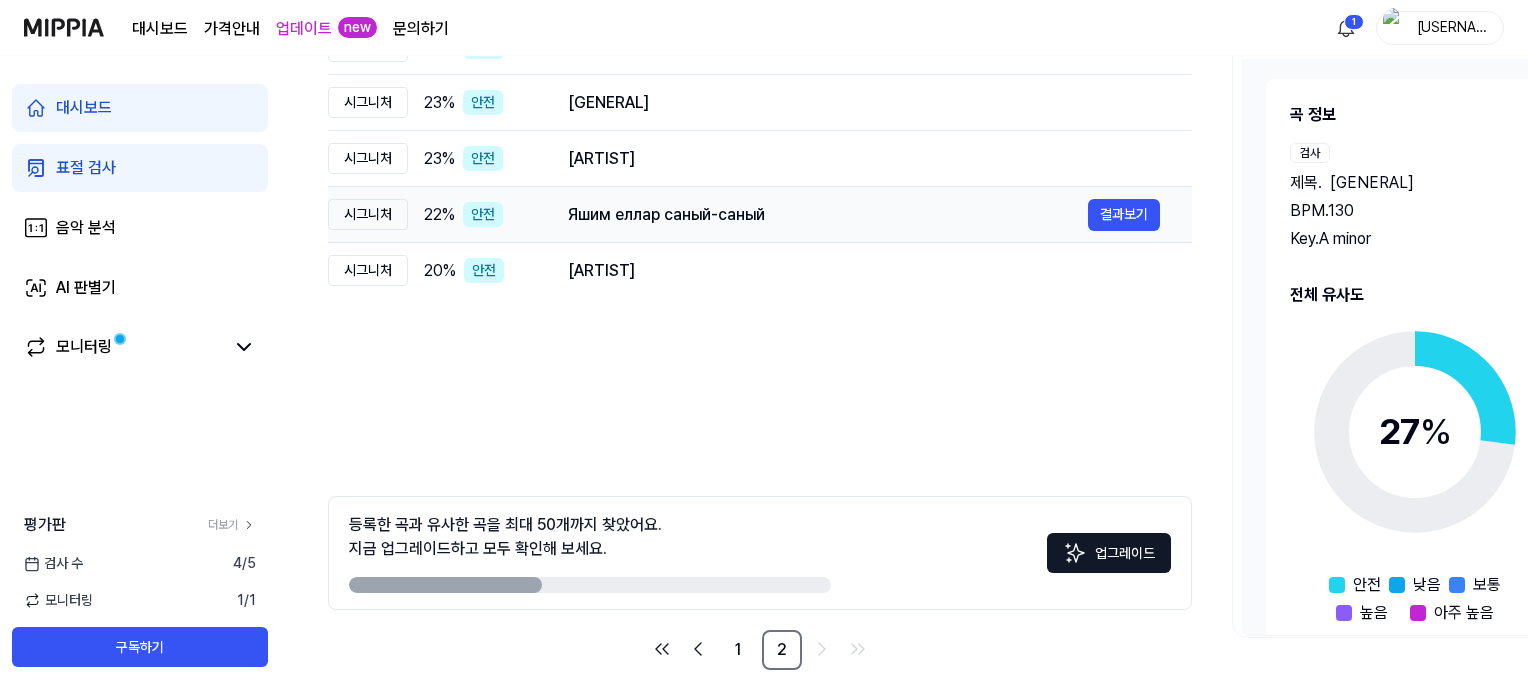 scroll, scrollTop: 312, scrollLeft: 0, axis: vertical 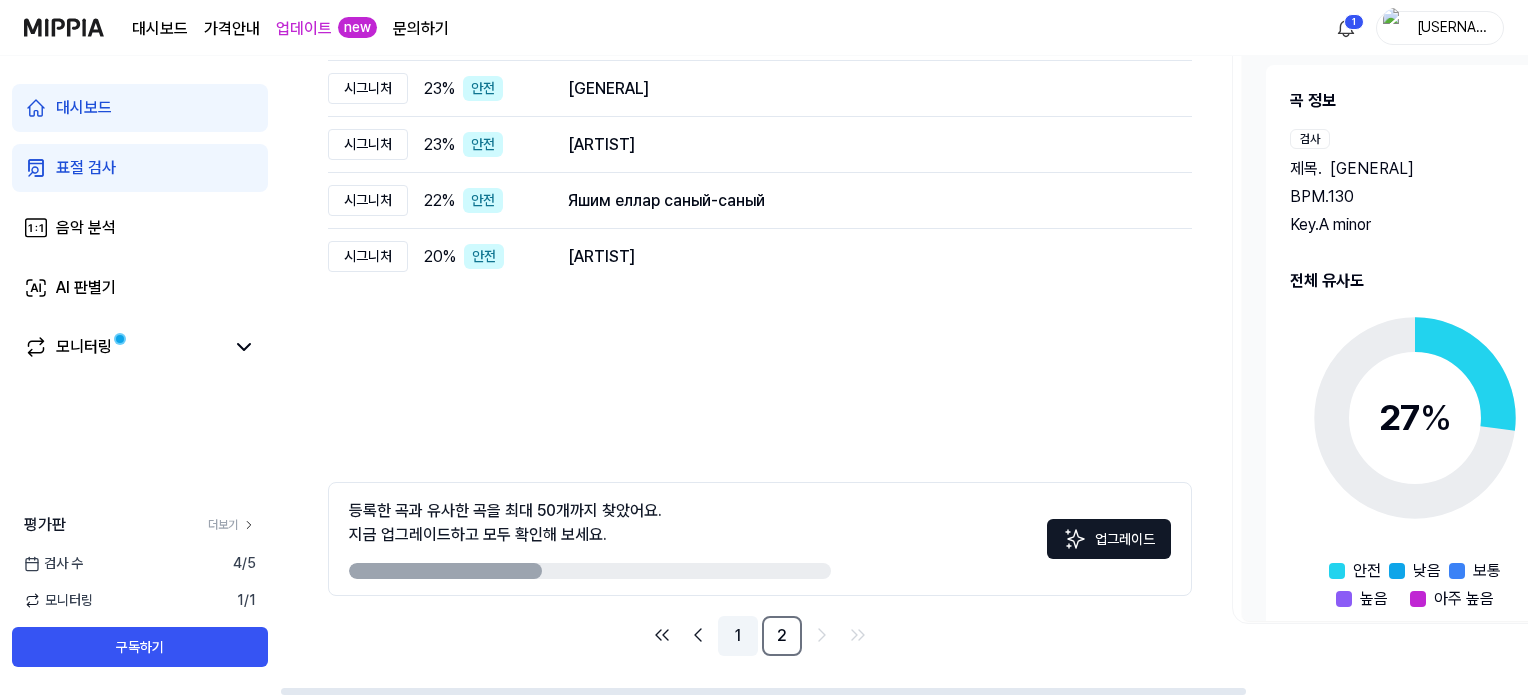 click on "1" at bounding box center [738, 636] 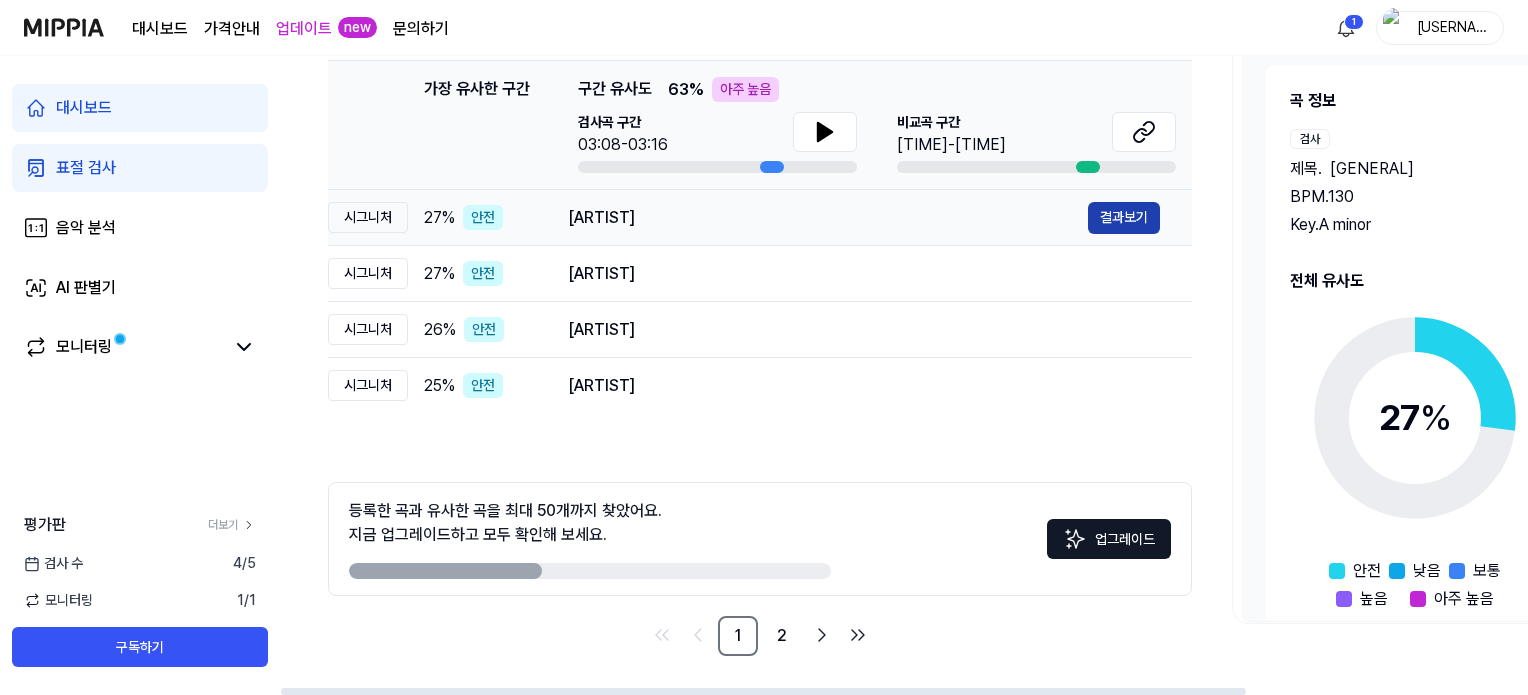 click on "결과보기" at bounding box center [1124, 218] 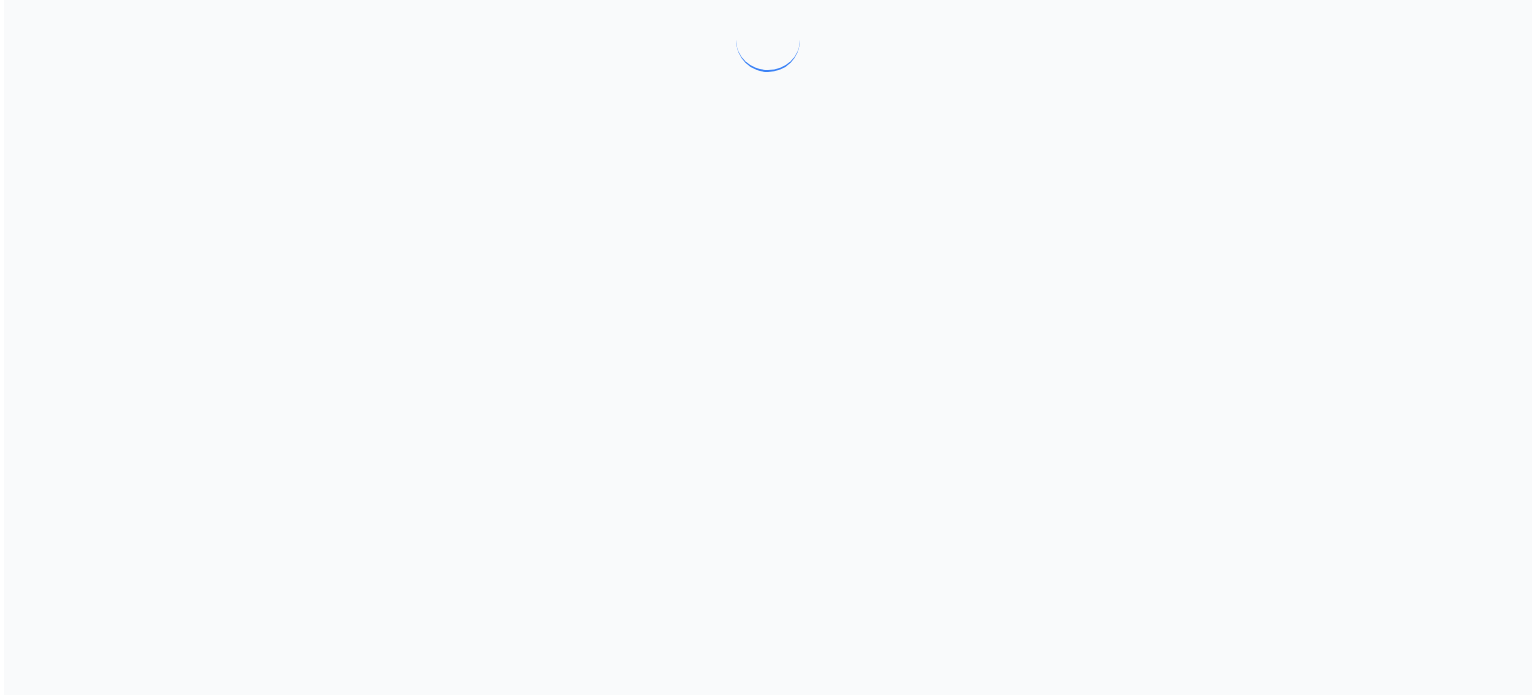 scroll, scrollTop: 0, scrollLeft: 0, axis: both 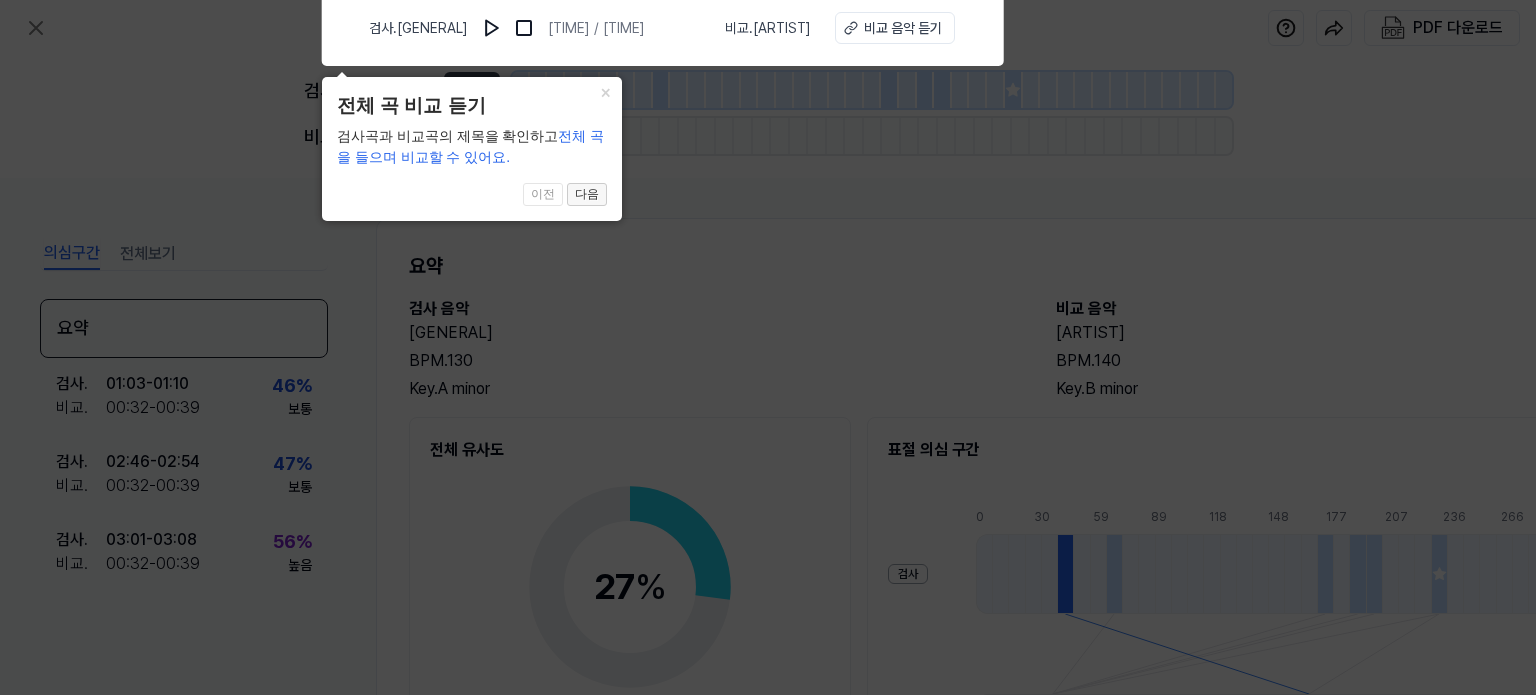click on "다음" at bounding box center [587, 195] 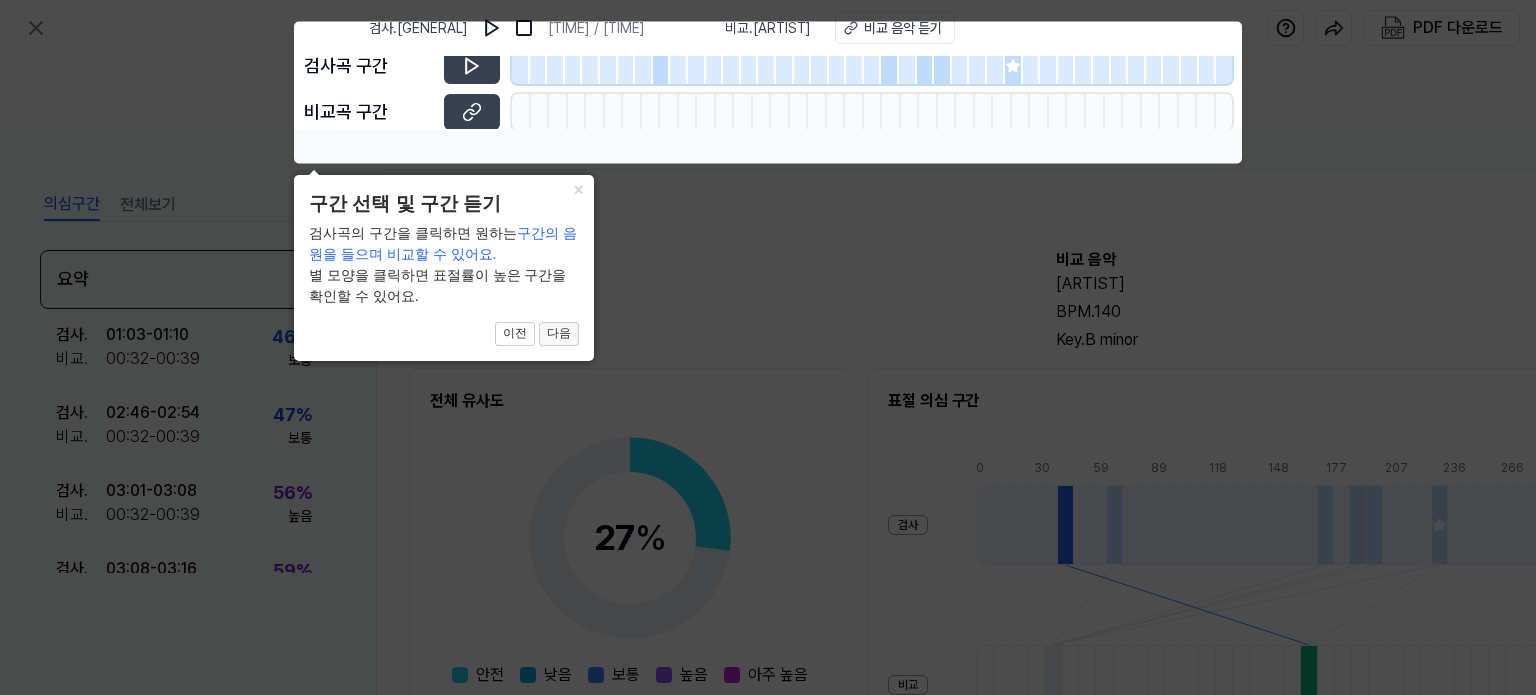click on "다음" at bounding box center [559, 334] 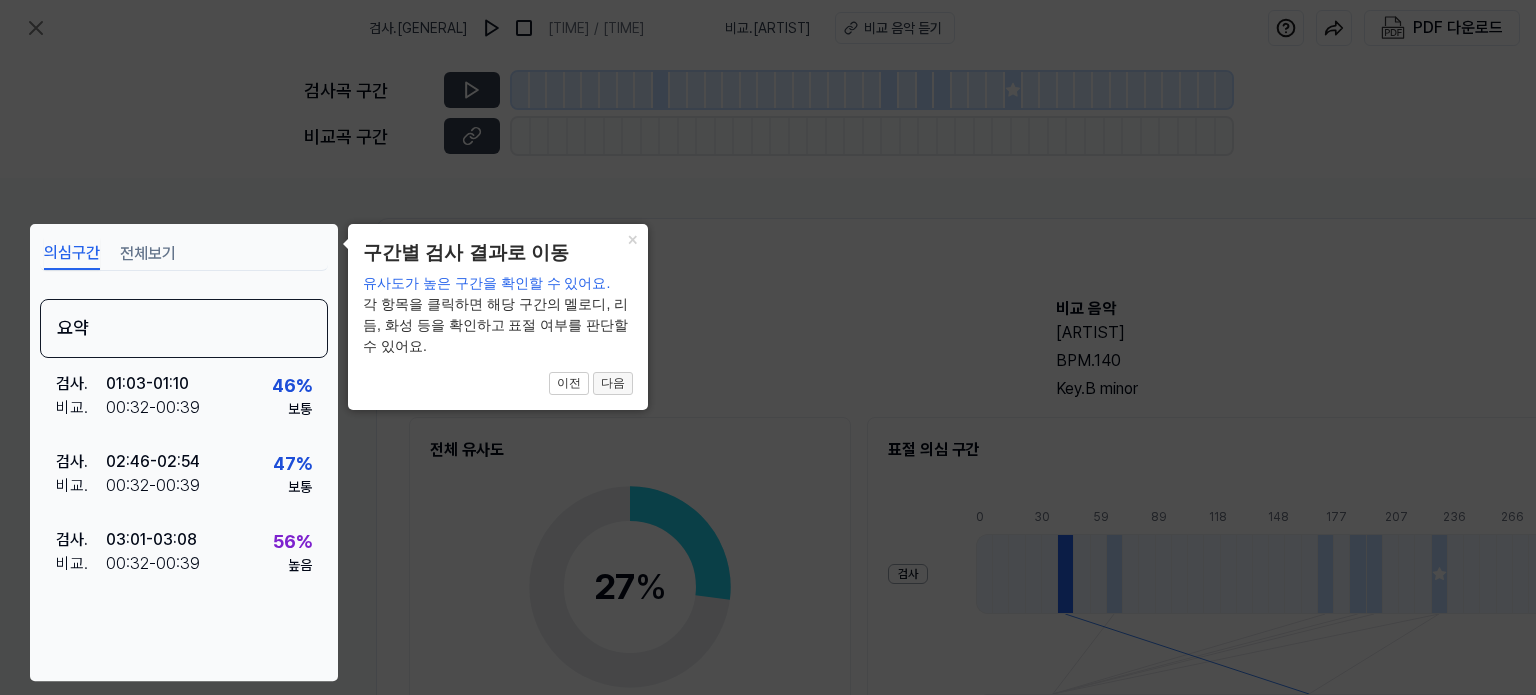 click on "다음" at bounding box center [613, 384] 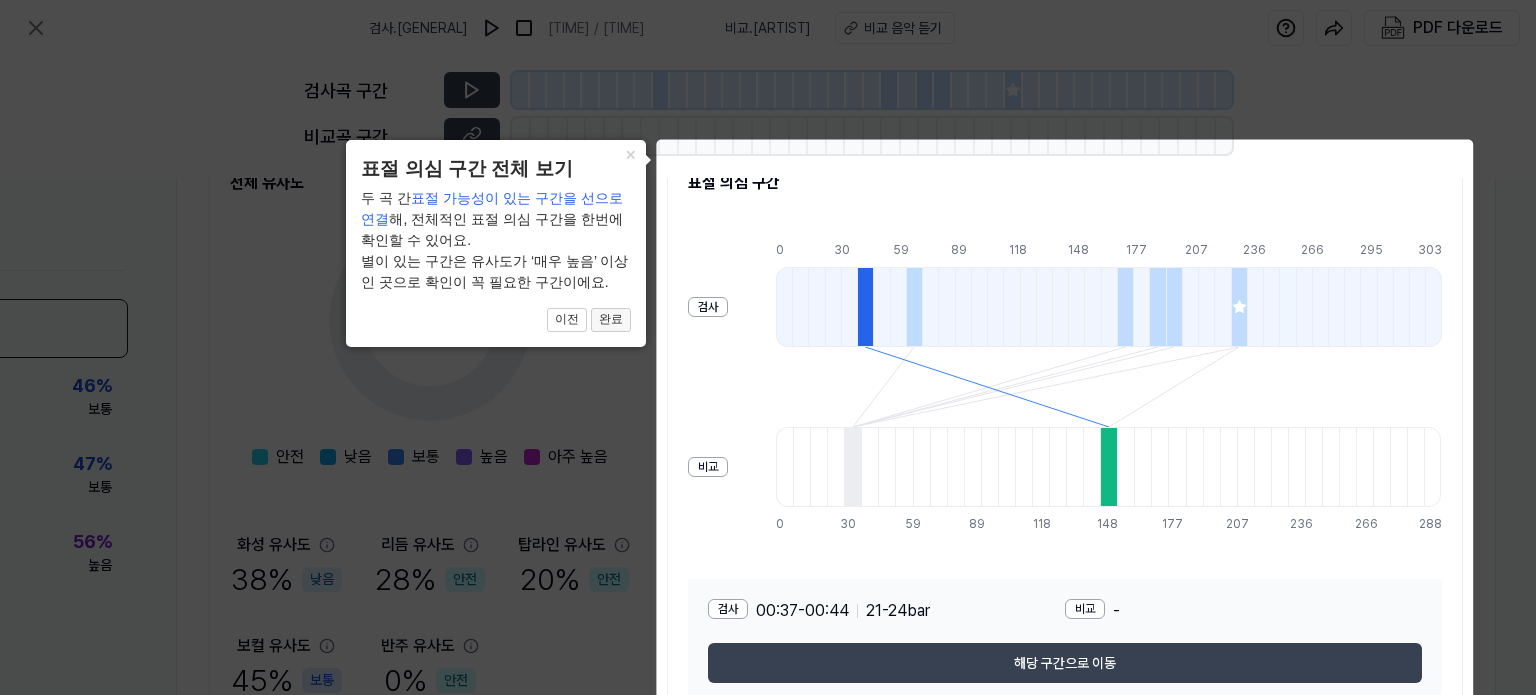 click on "완료" at bounding box center (611, 320) 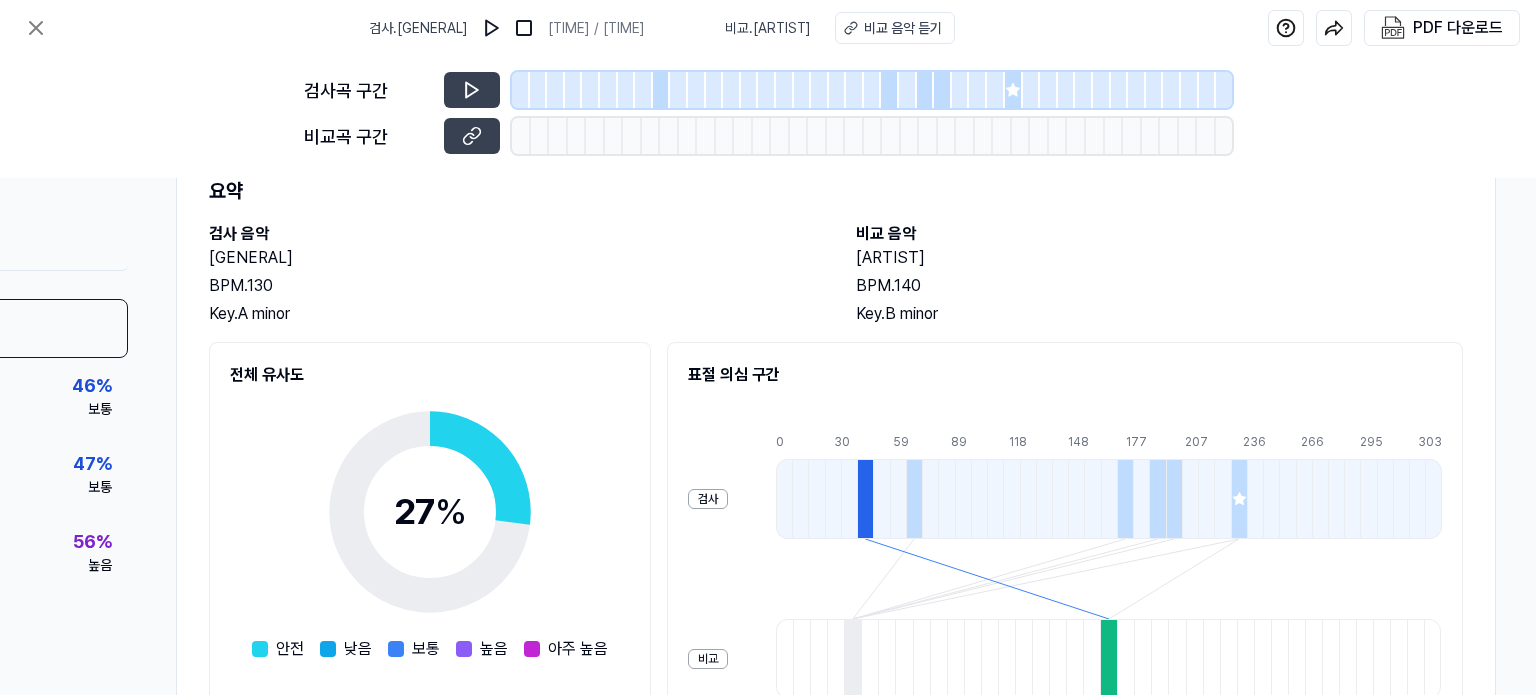 scroll, scrollTop: 0, scrollLeft: 200, axis: horizontal 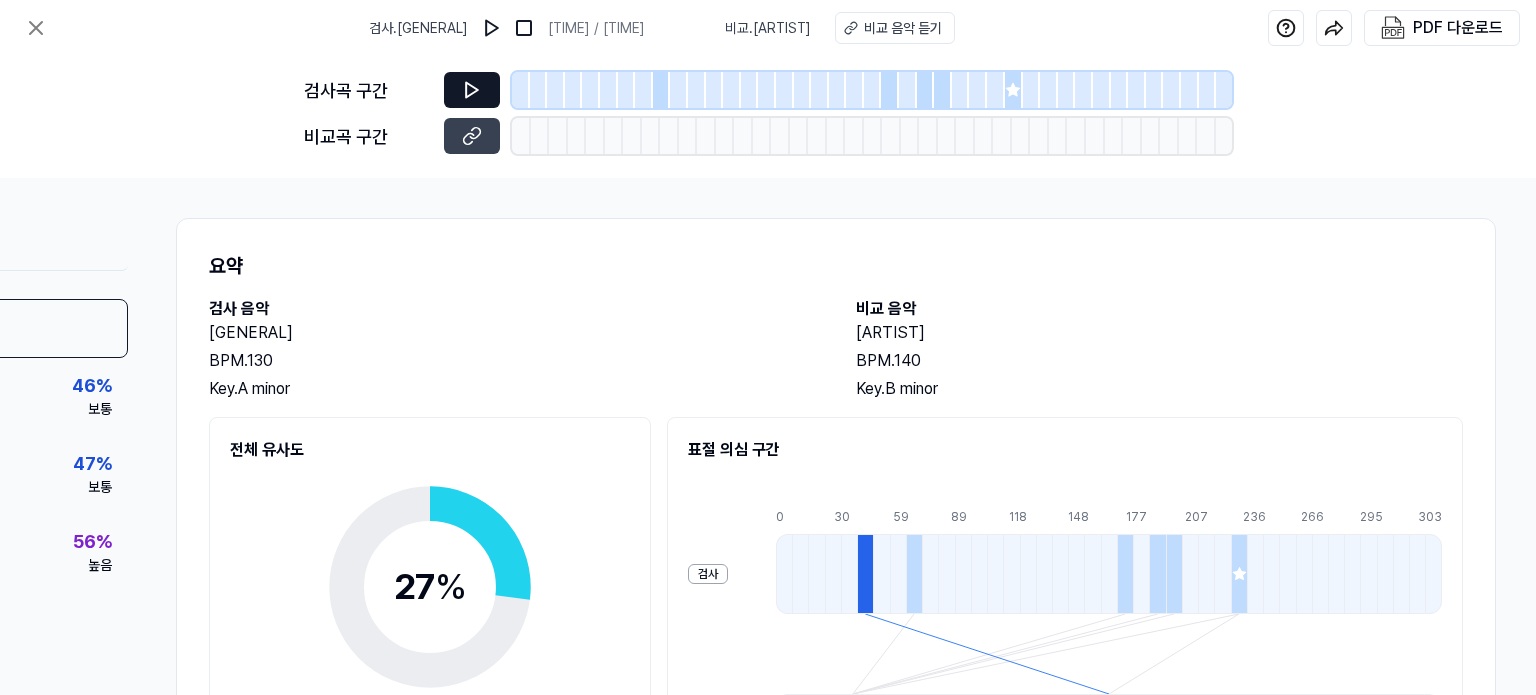 click at bounding box center (472, 90) 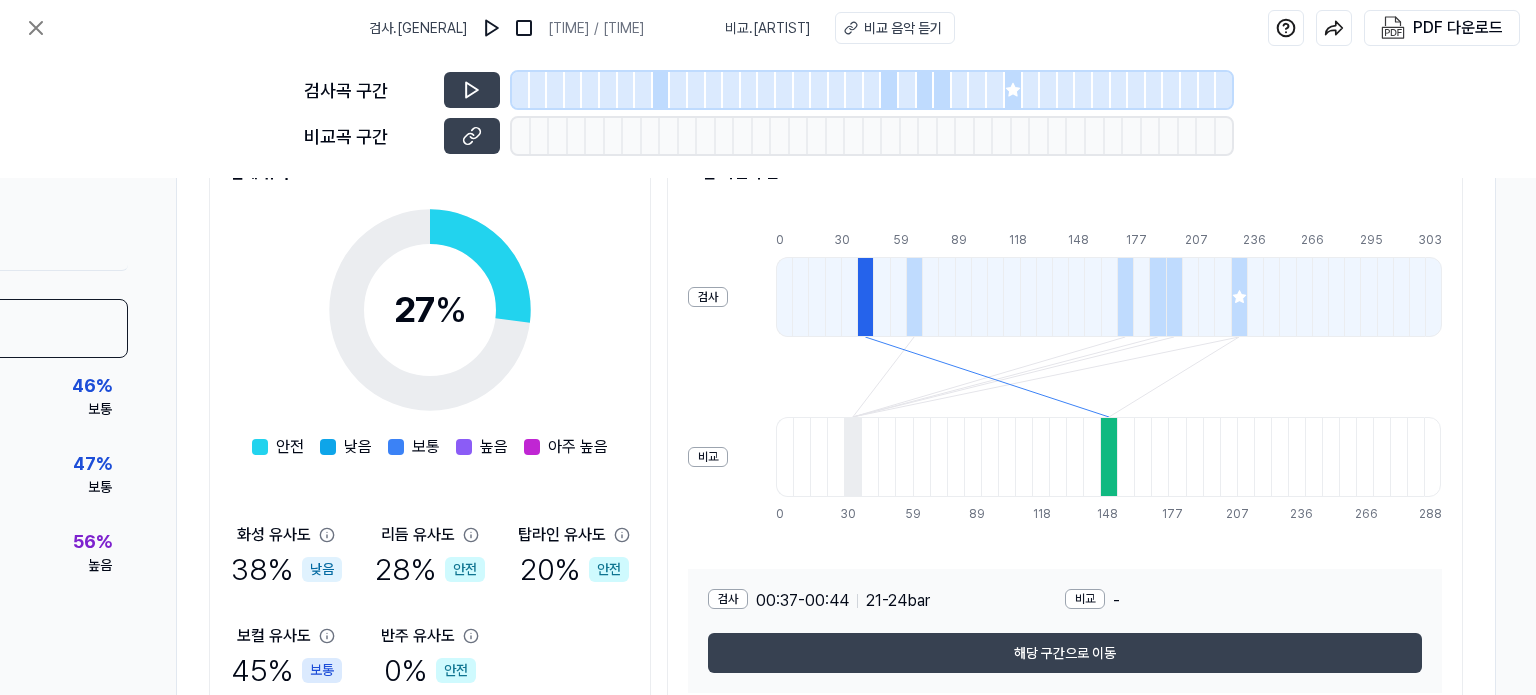 scroll, scrollTop: 276, scrollLeft: 200, axis: both 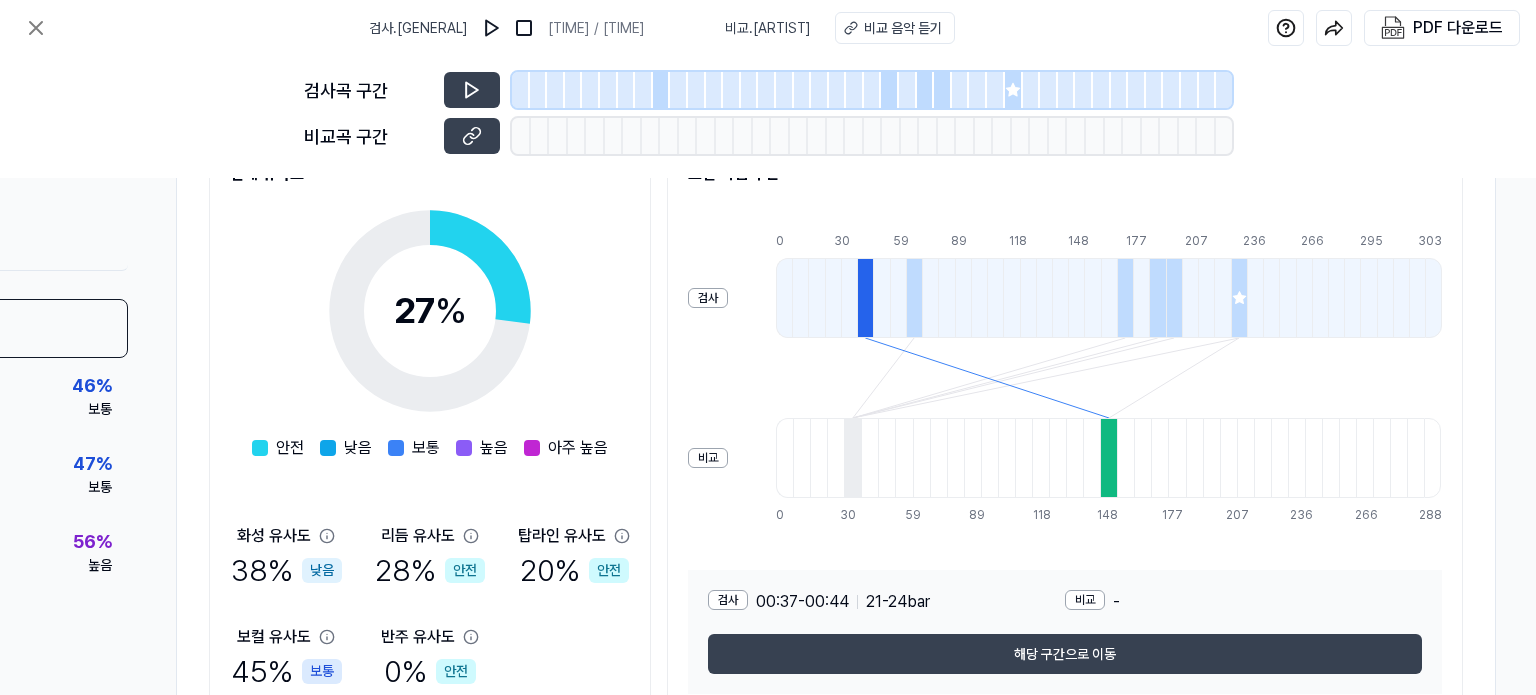 click at bounding box center (1108, 458) 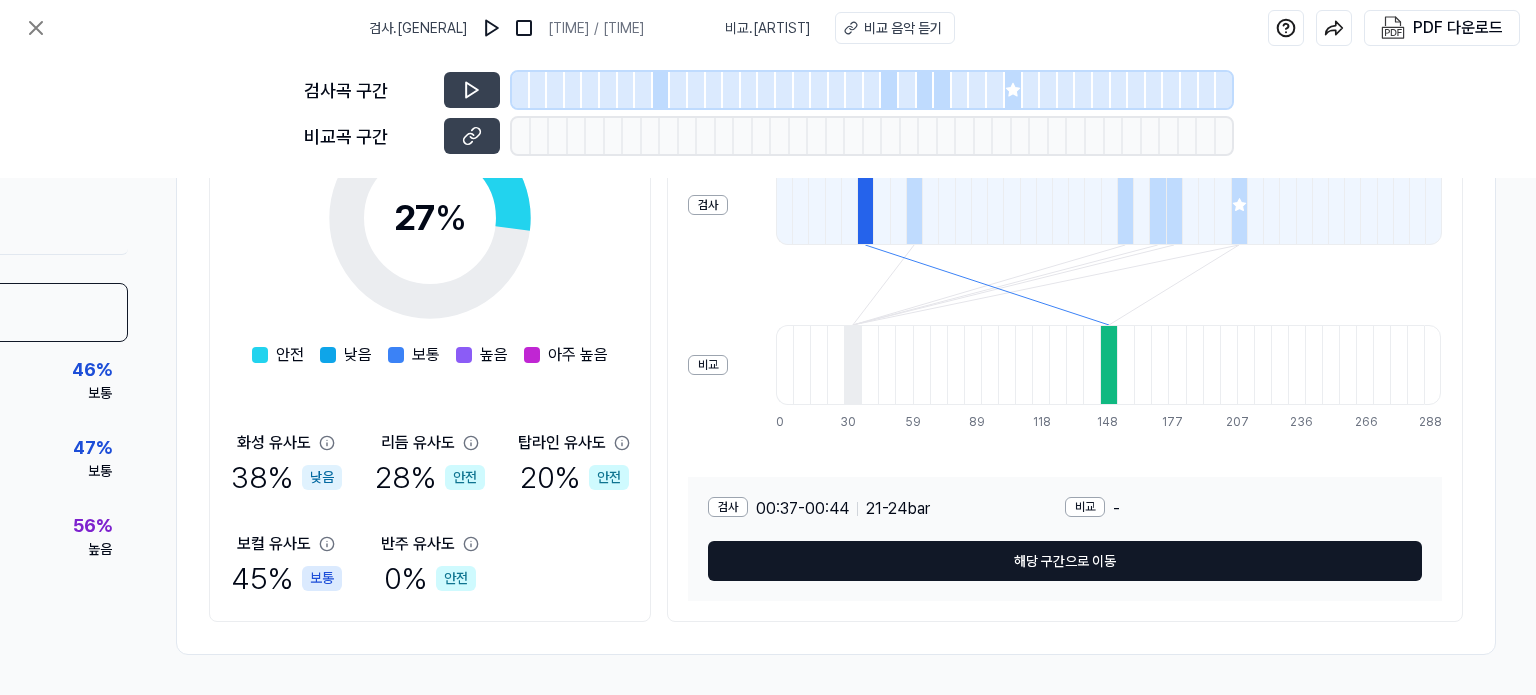 click on "해당 구간으로 이동" at bounding box center (1065, 561) 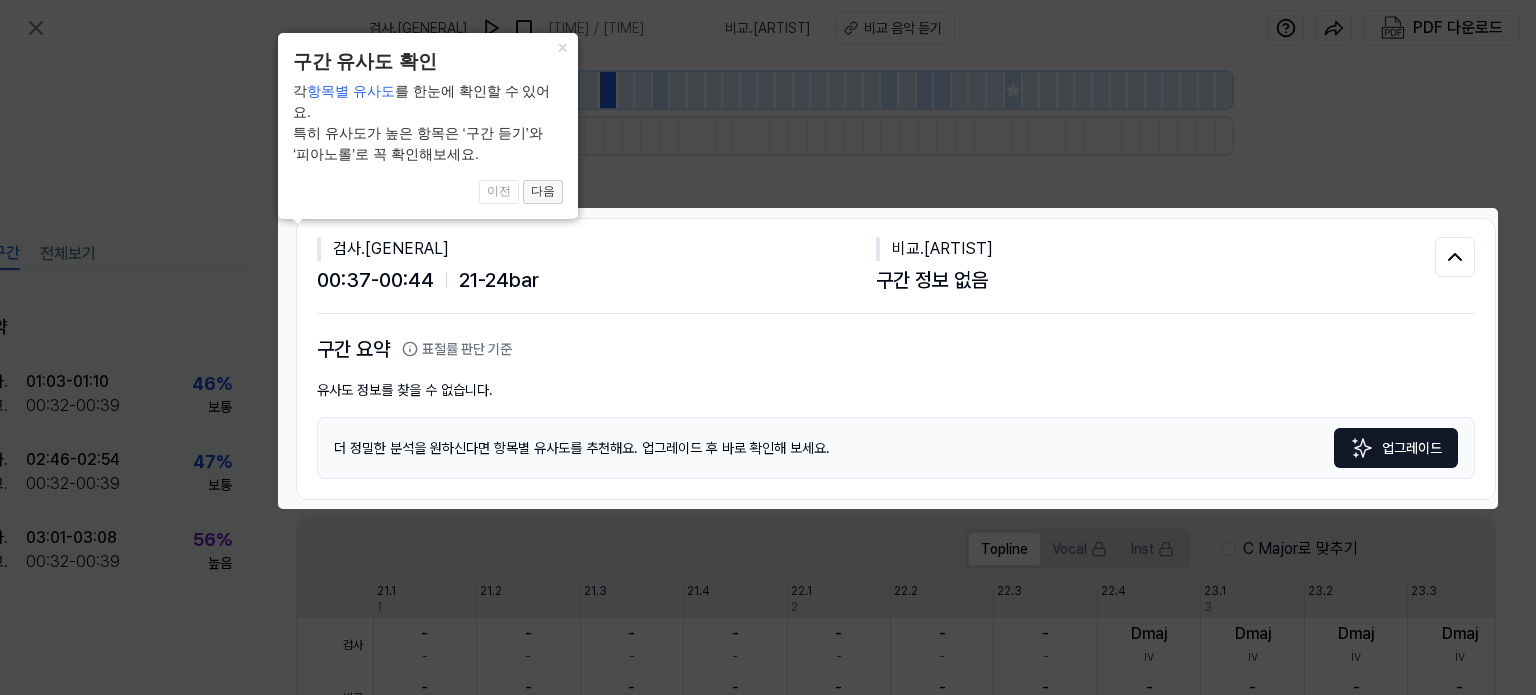 click on "다음" at bounding box center (543, 192) 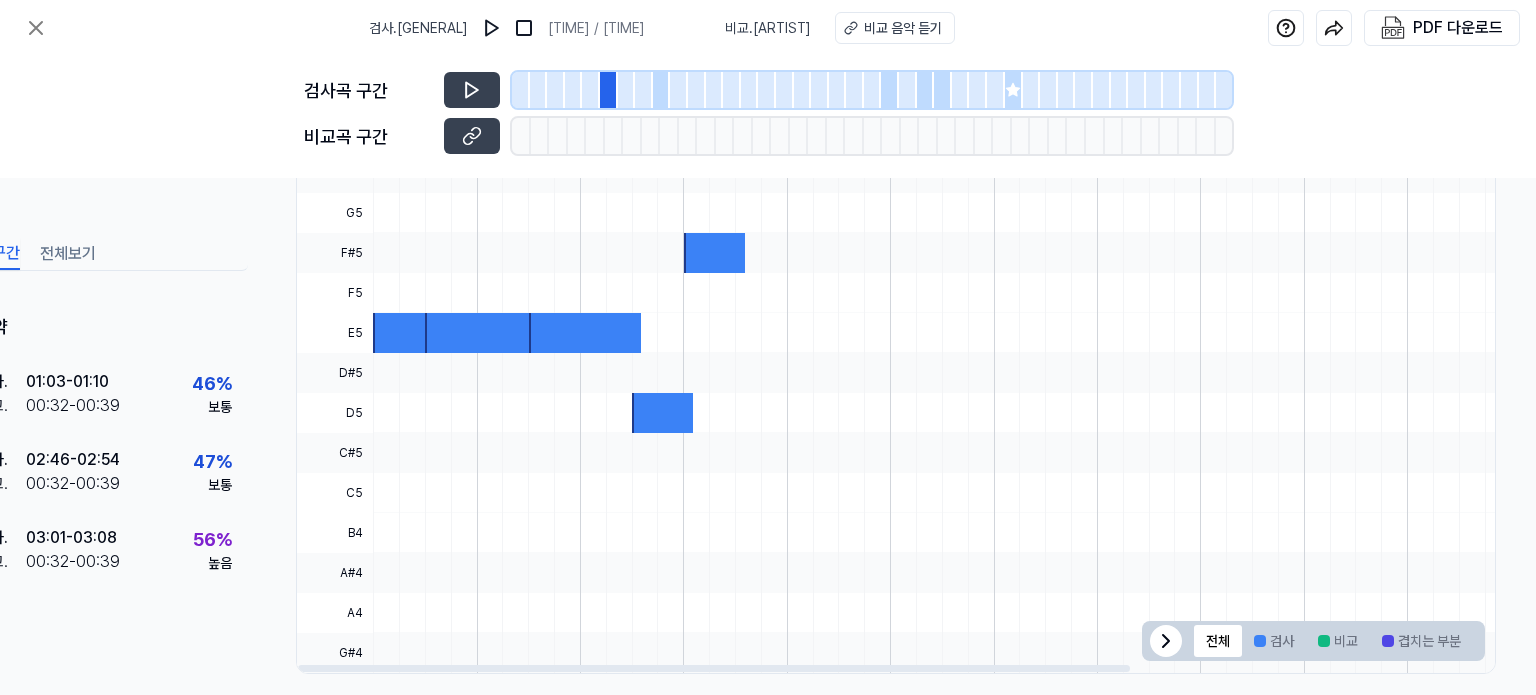 scroll, scrollTop: 637, scrollLeft: 88, axis: both 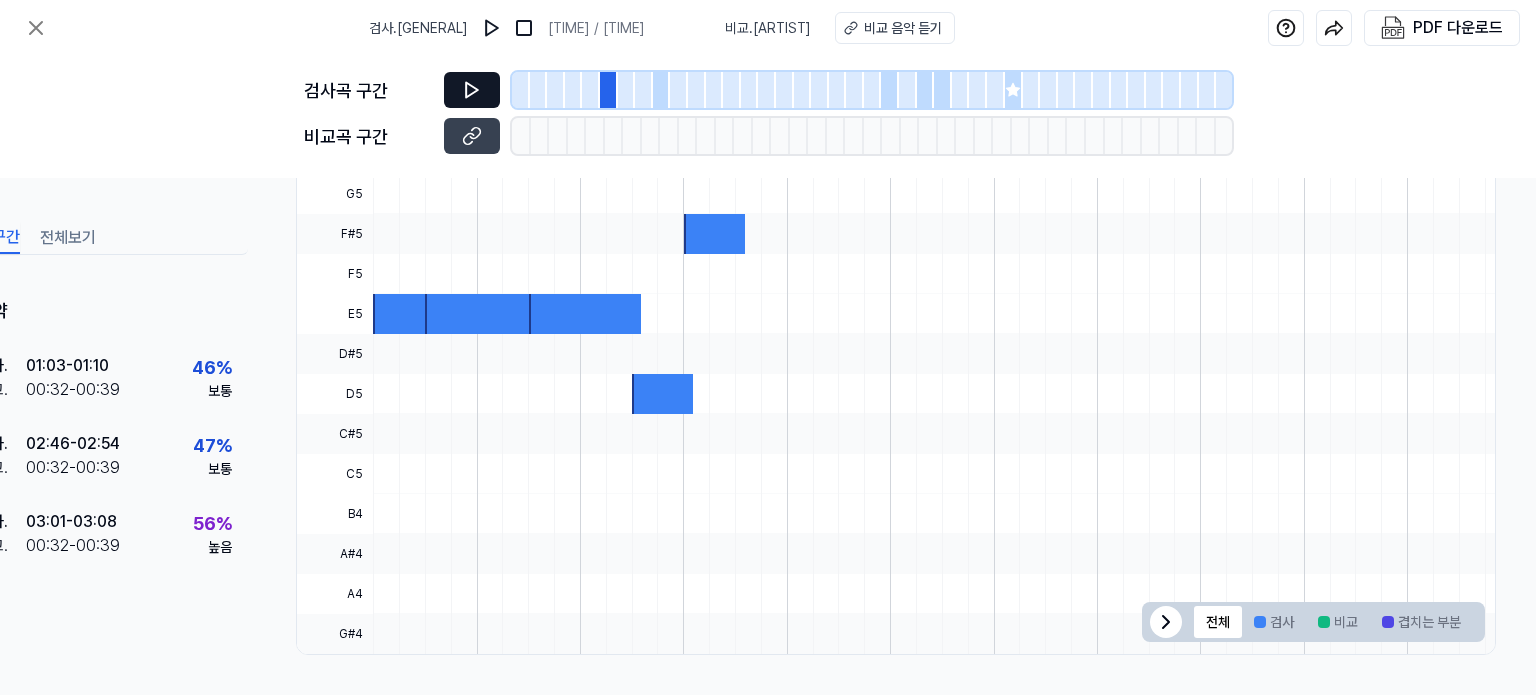 click 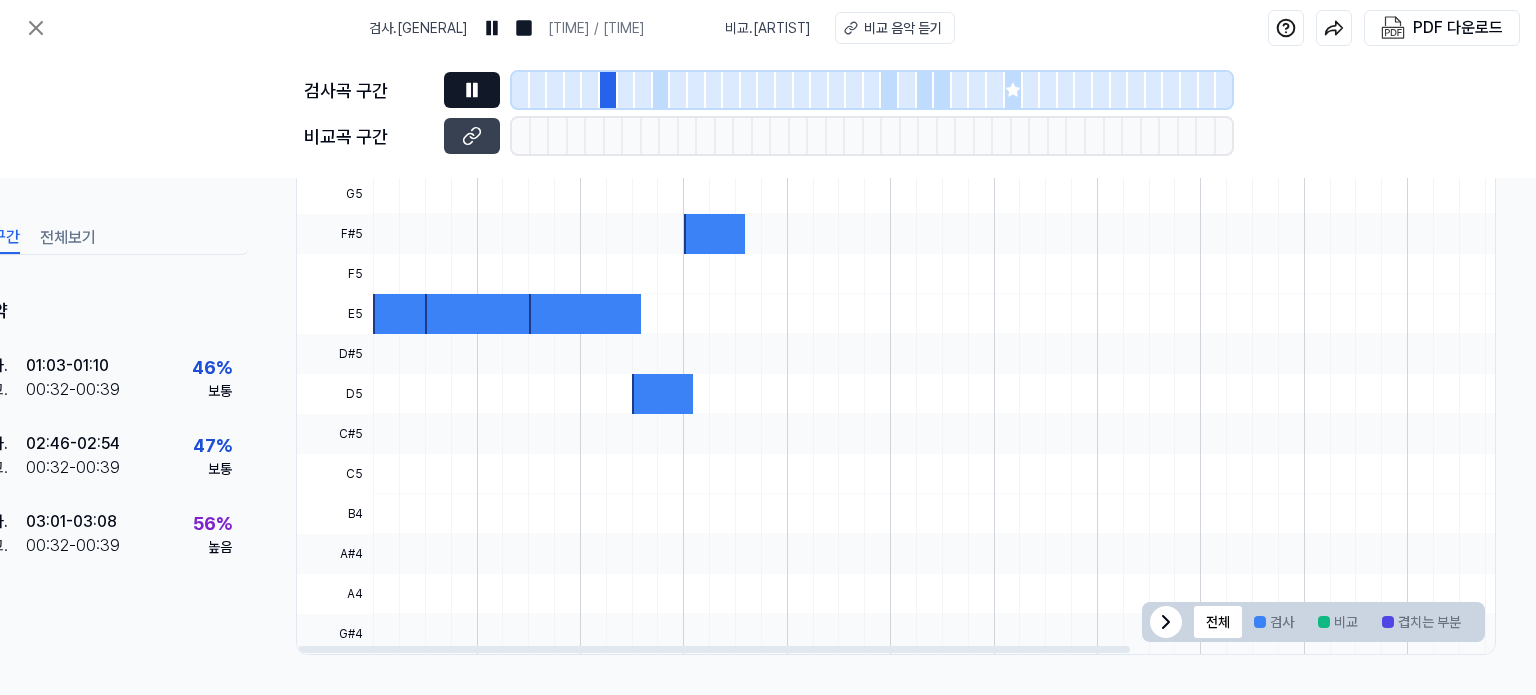 scroll, scrollTop: 637, scrollLeft: 88, axis: both 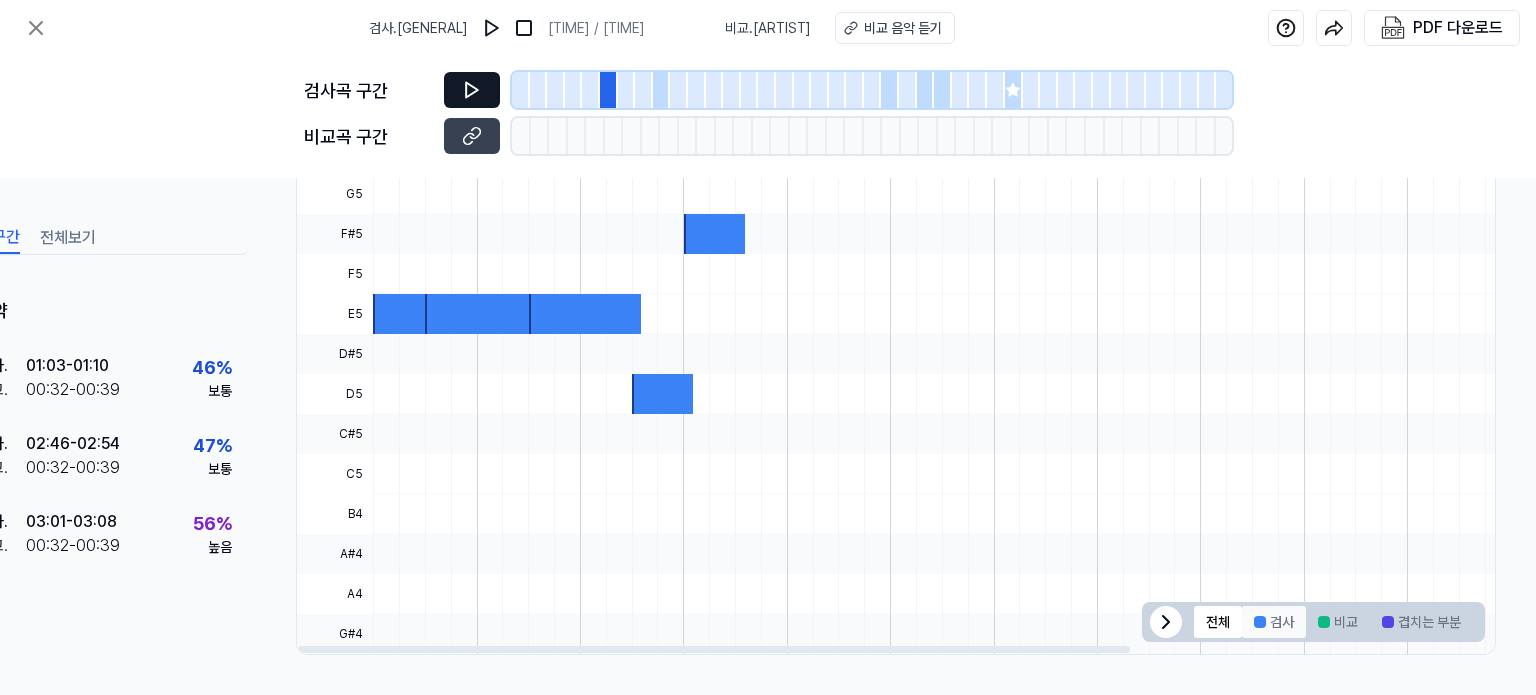 click on "검사" at bounding box center [1274, 622] 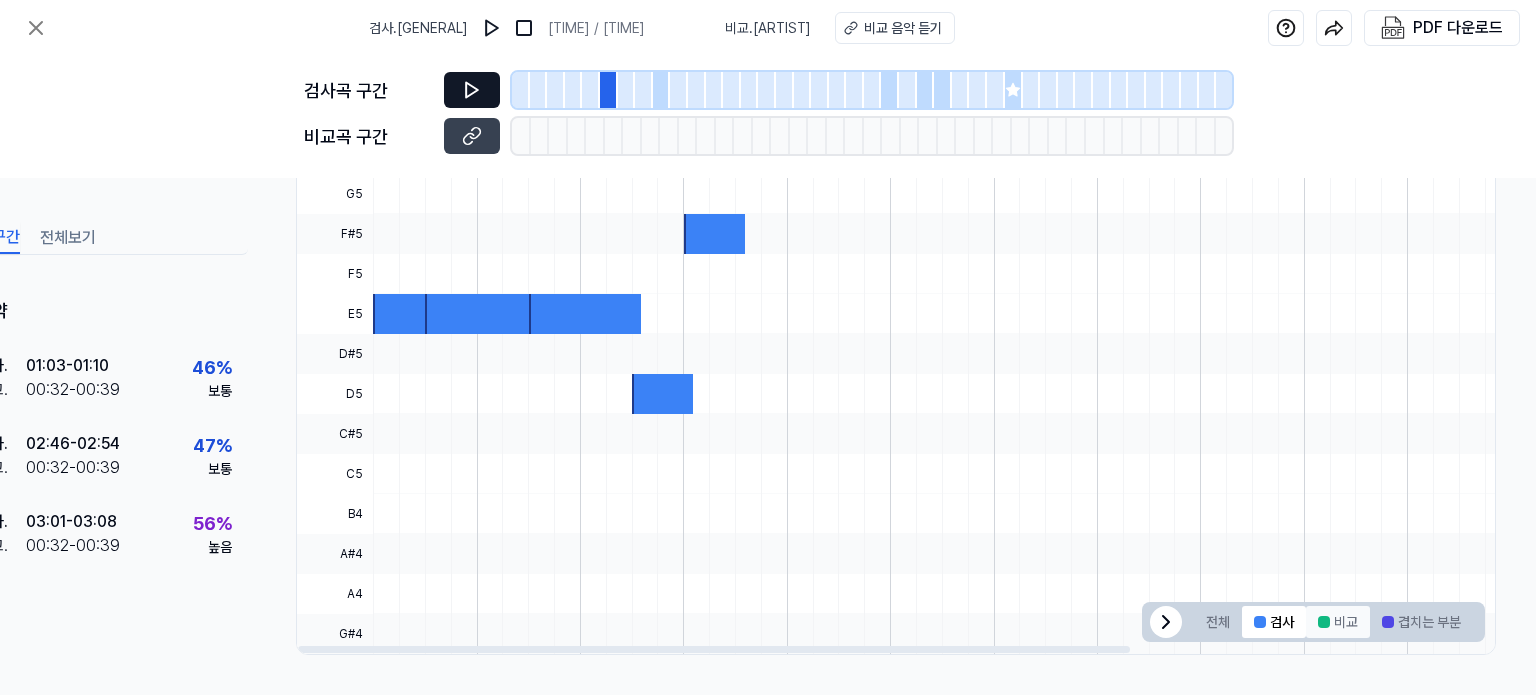 click on "비교" at bounding box center [1338, 622] 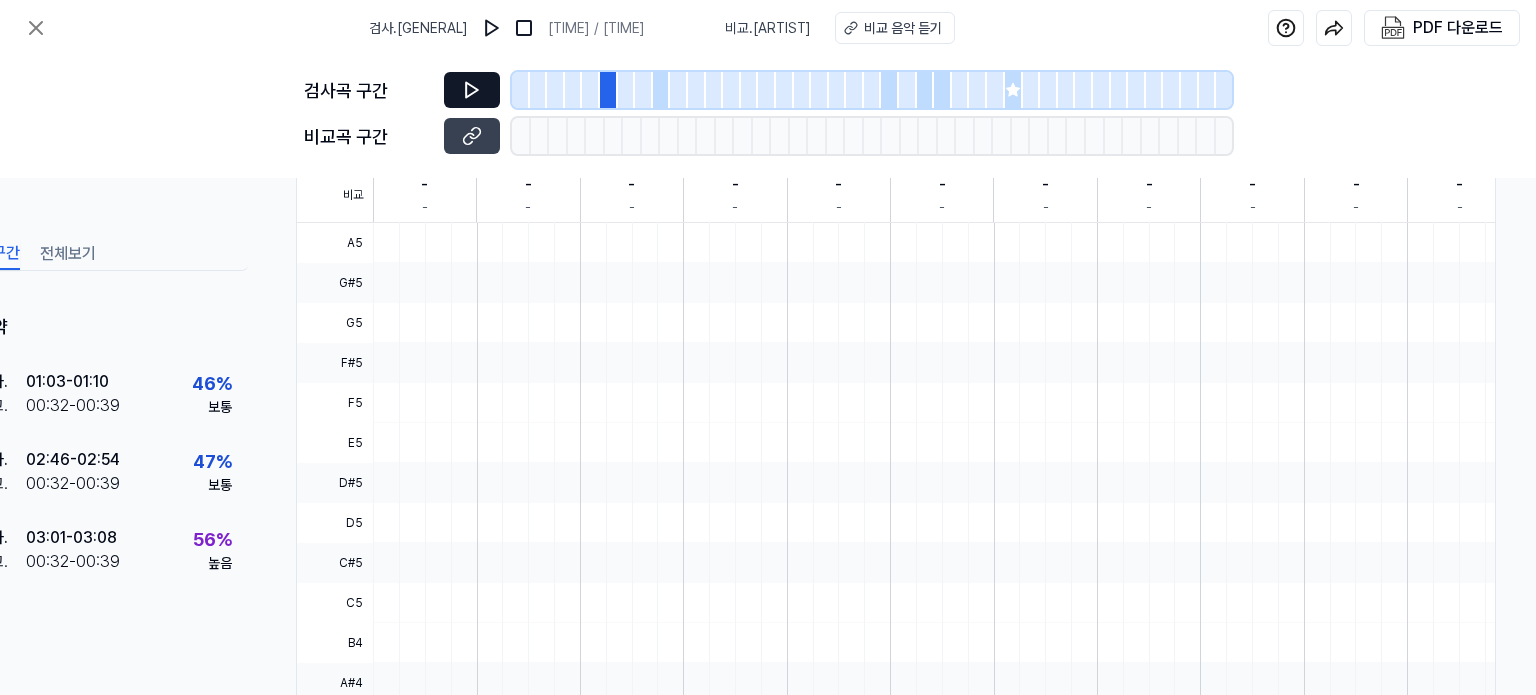scroll, scrollTop: 637, scrollLeft: 88, axis: both 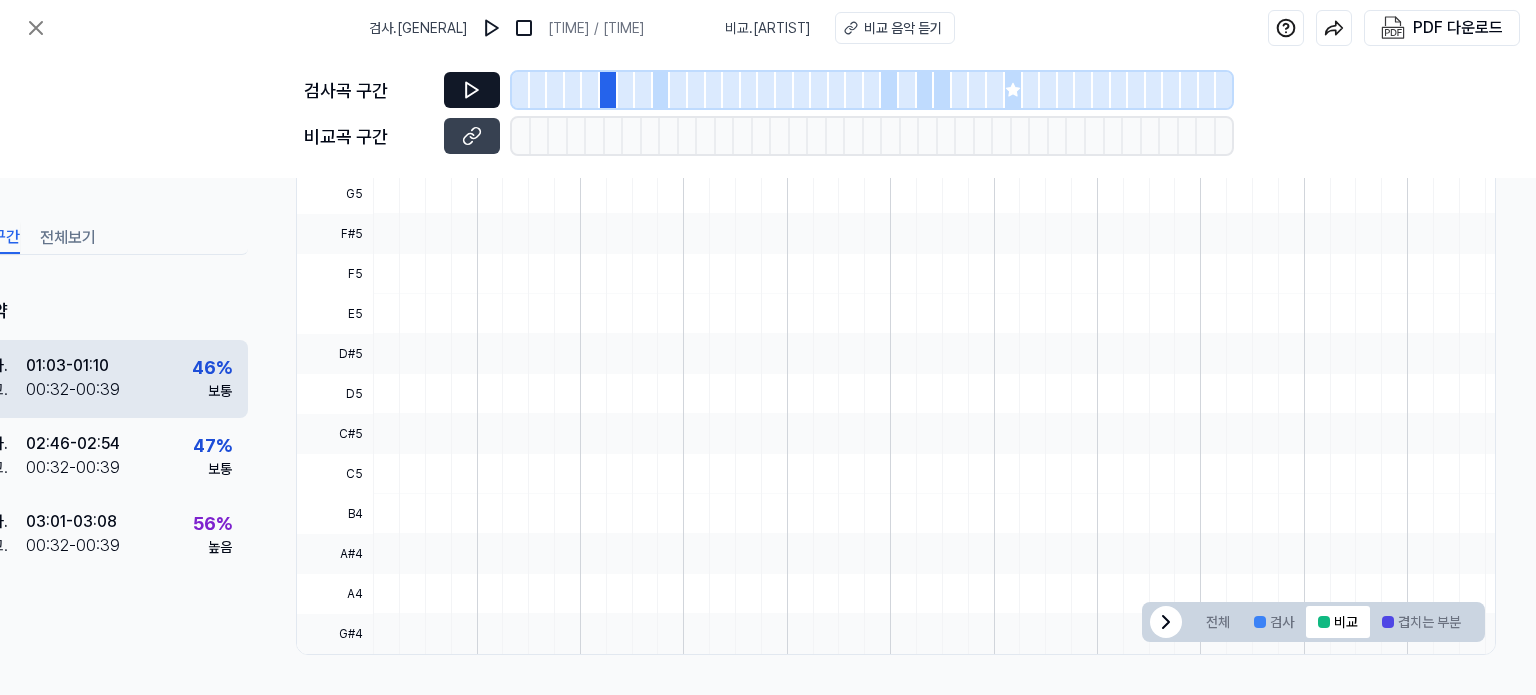 click on "검사 . [TIME] - [TIME] 비교 . [TIME] - [TIME] [PERCENTAGE] % 보통" at bounding box center (104, 379) 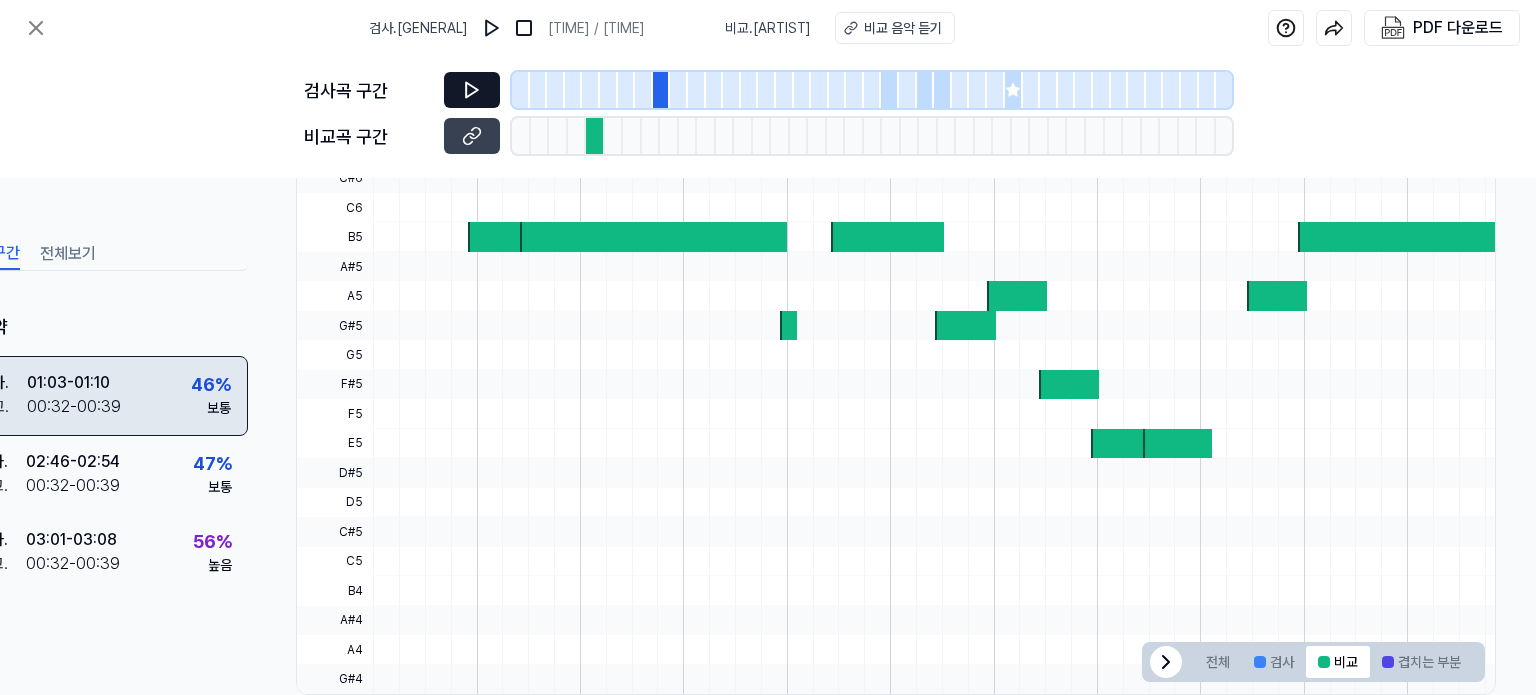 scroll, scrollTop: 683, scrollLeft: 88, axis: both 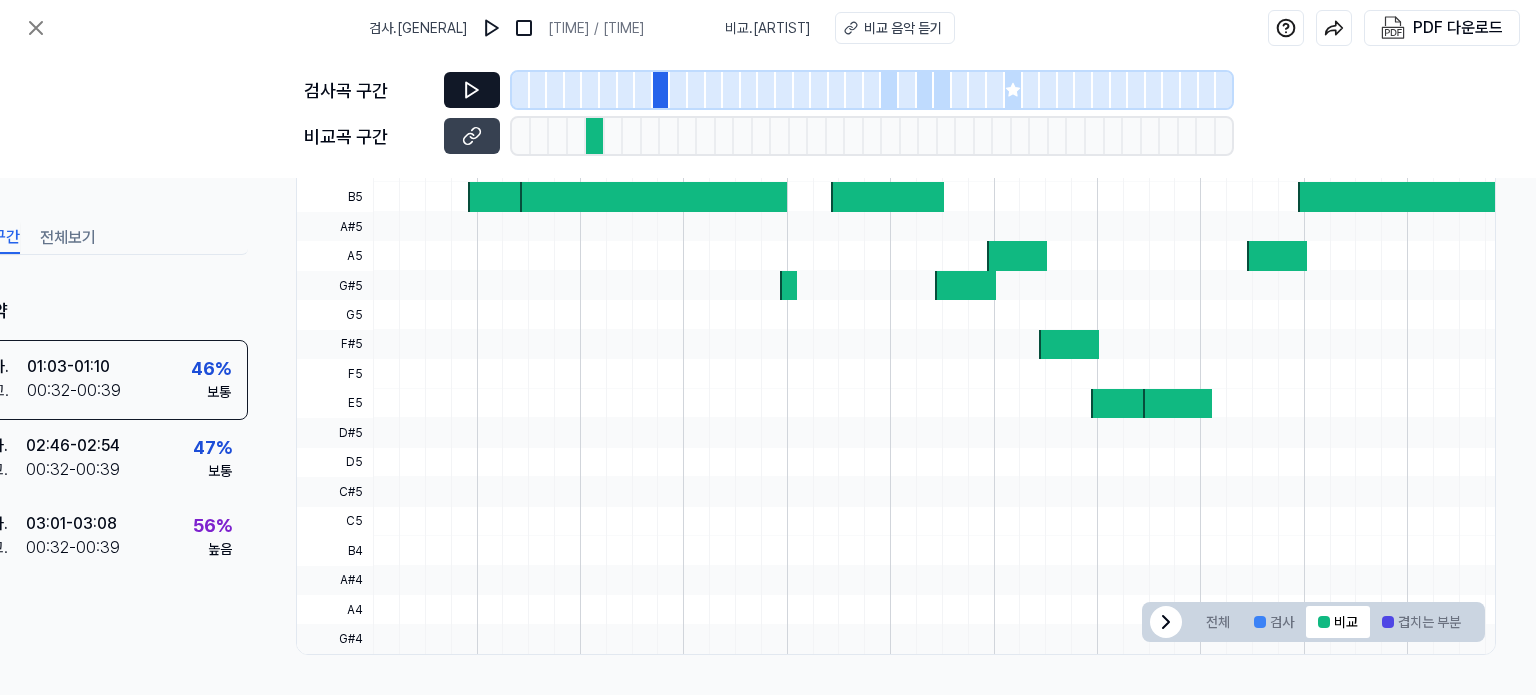 click 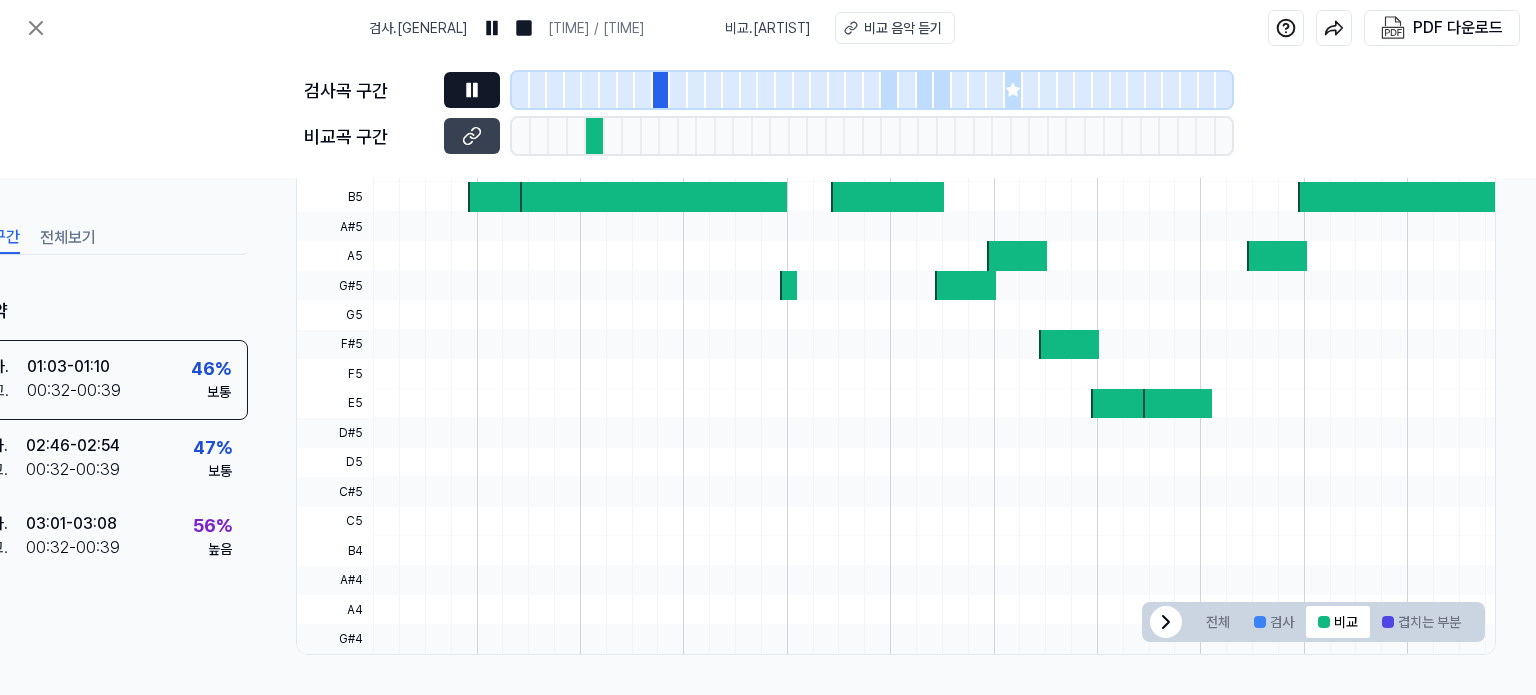 click 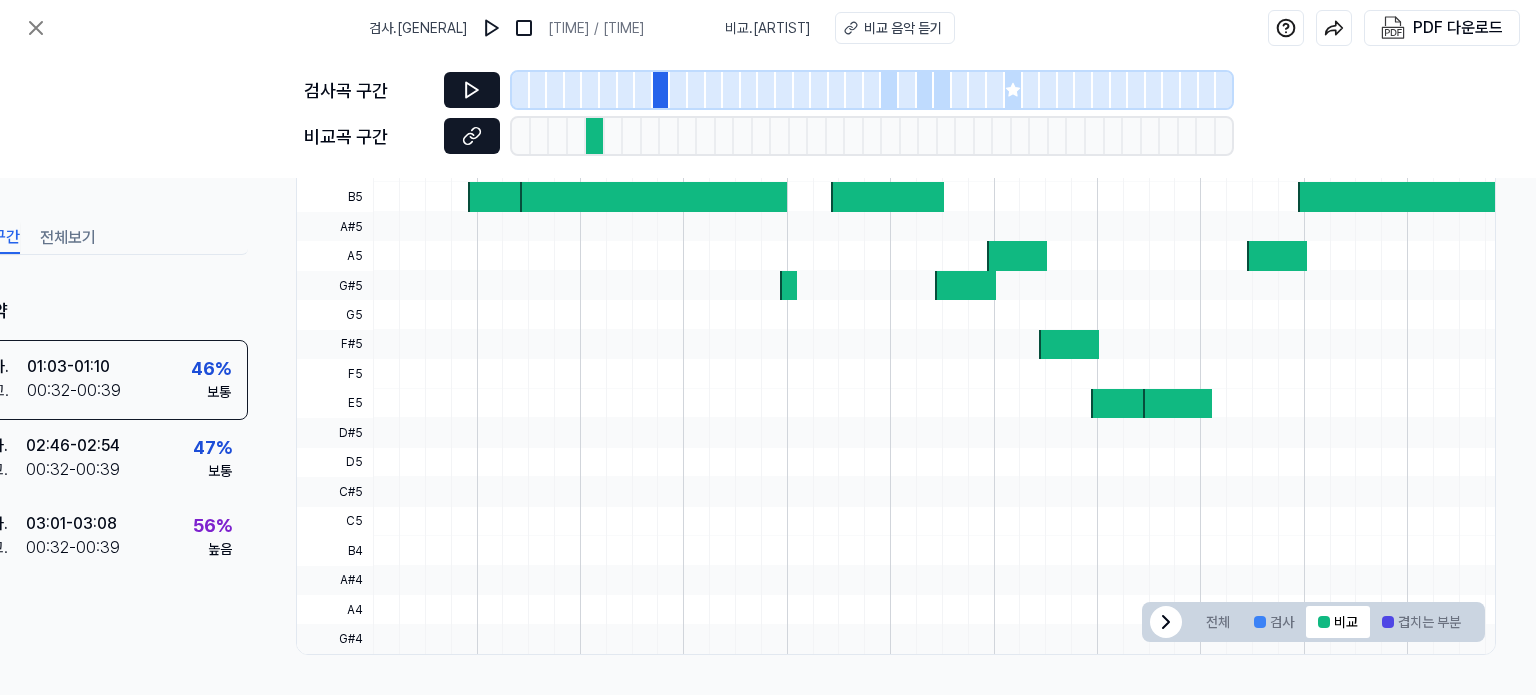 click 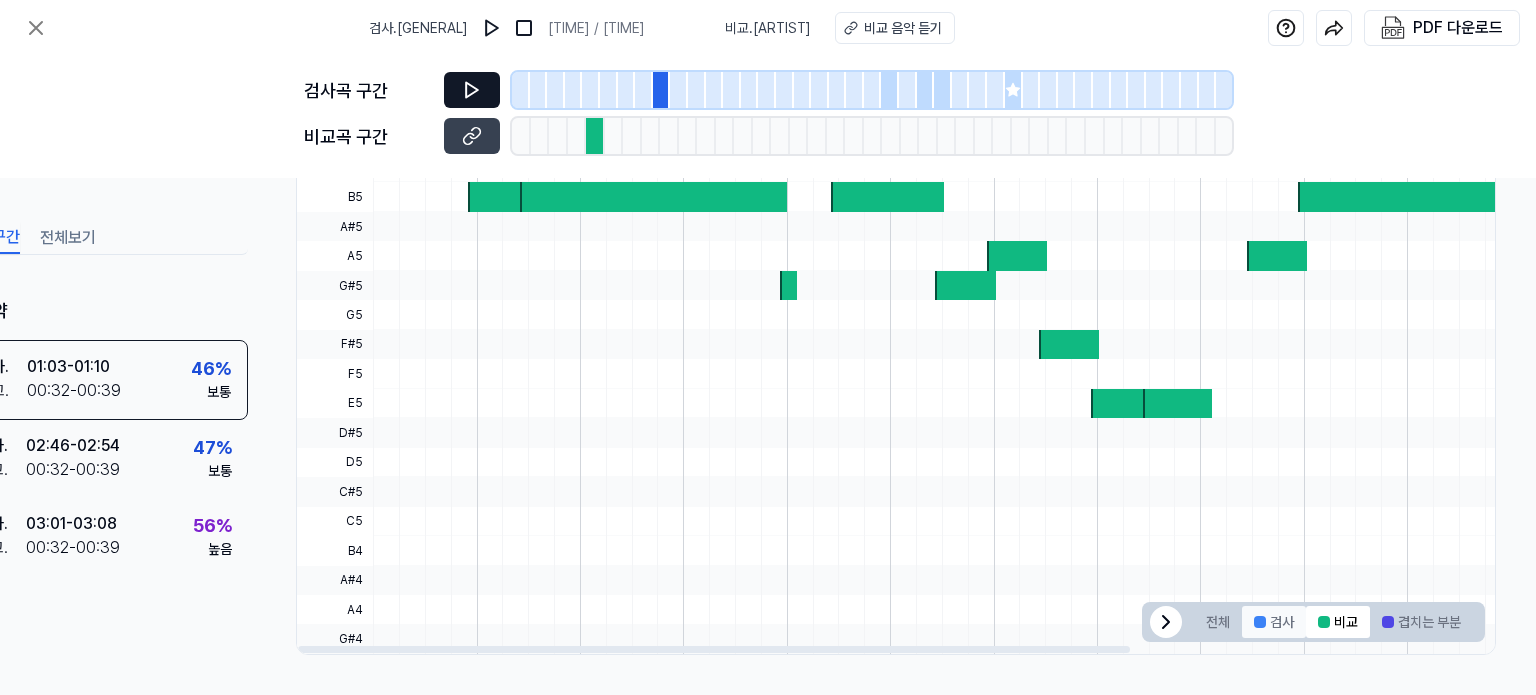 click on "검사" at bounding box center (1274, 622) 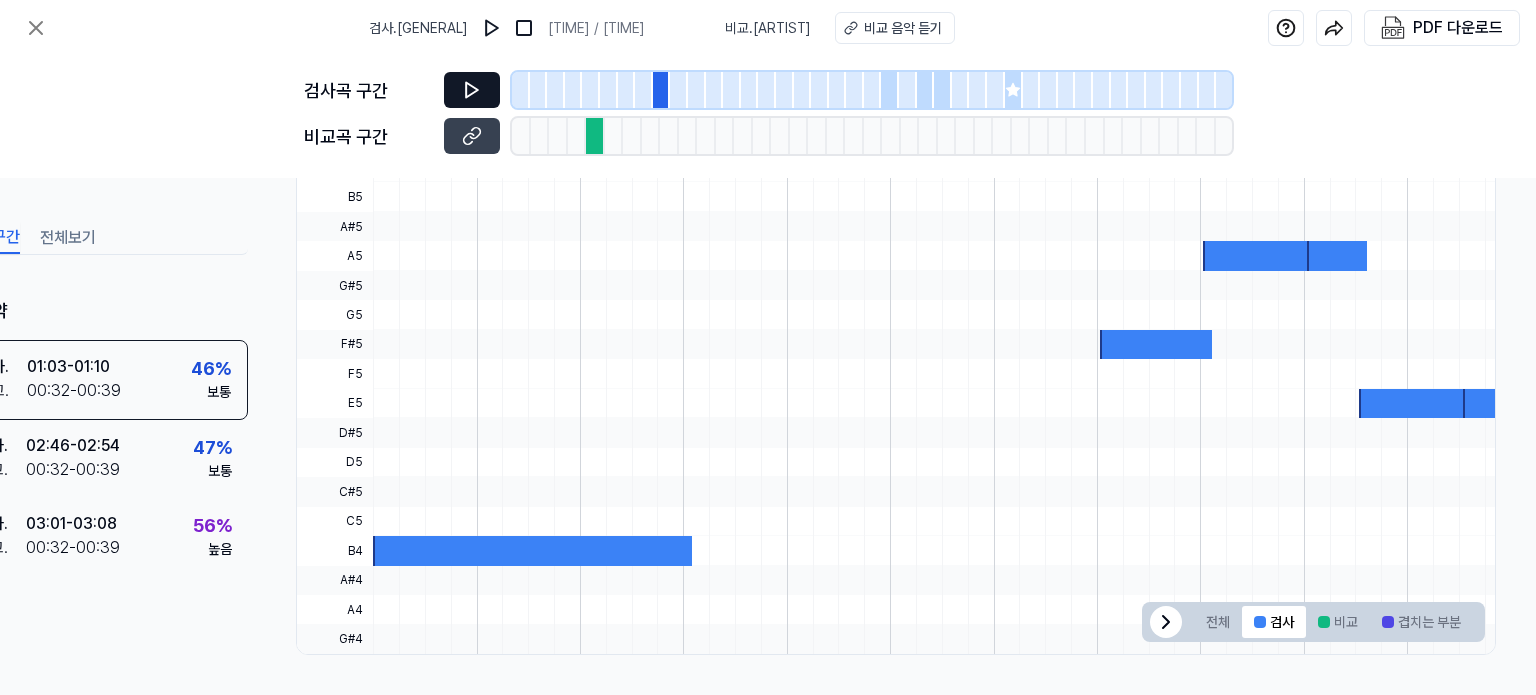 click 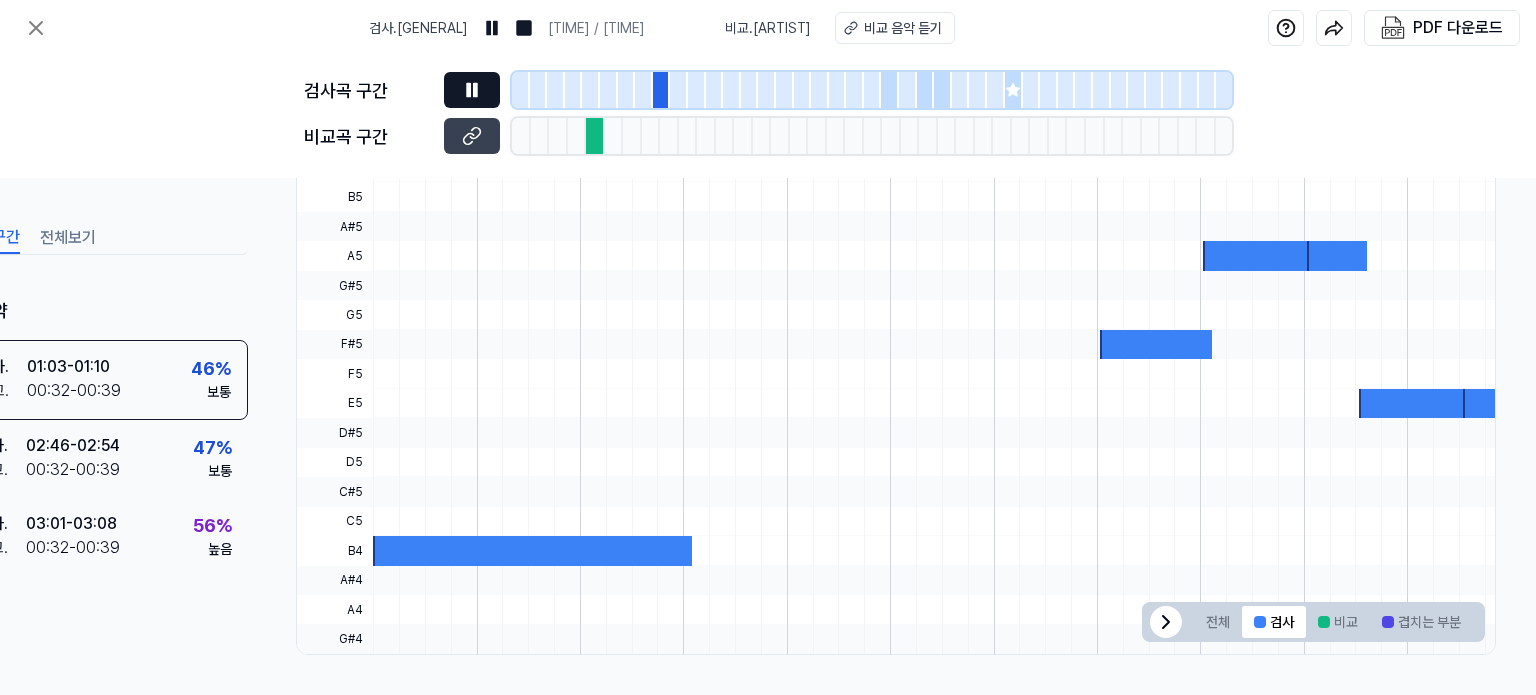 click 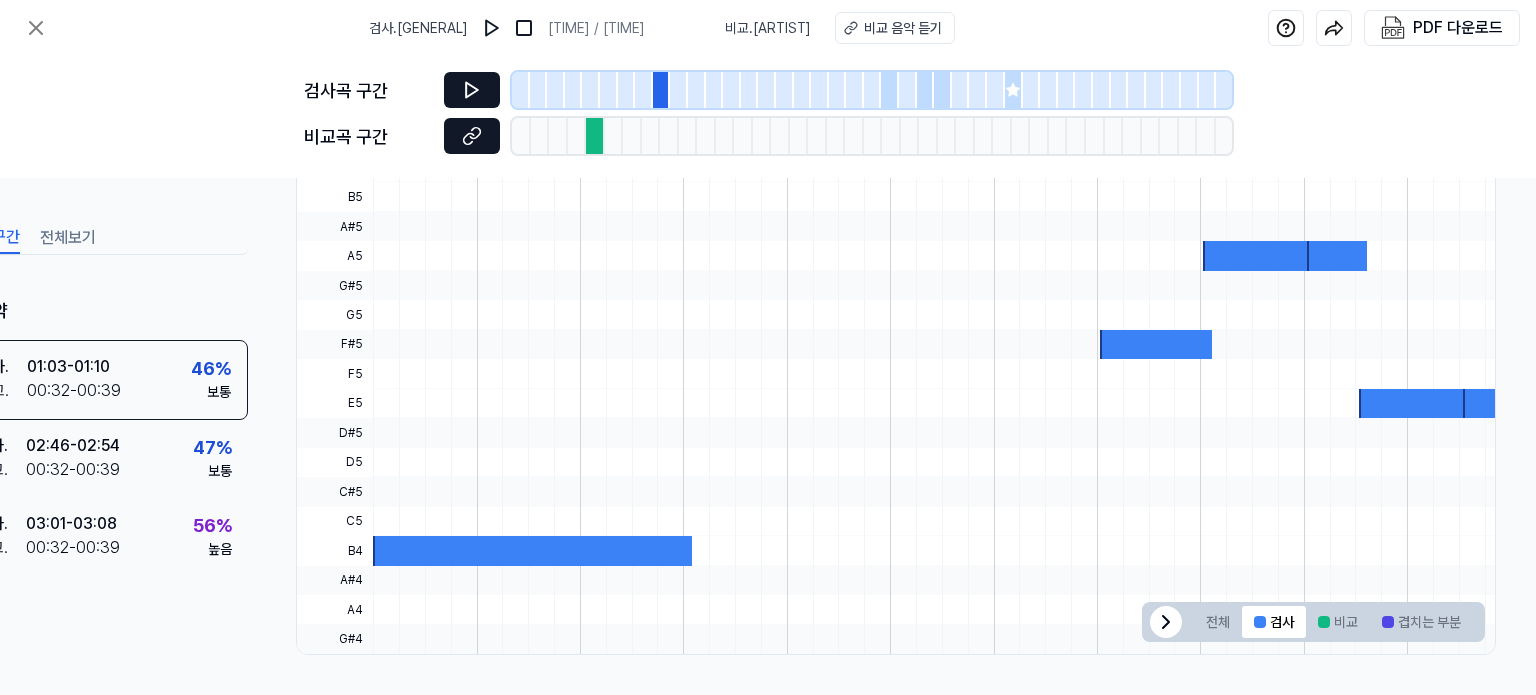 click 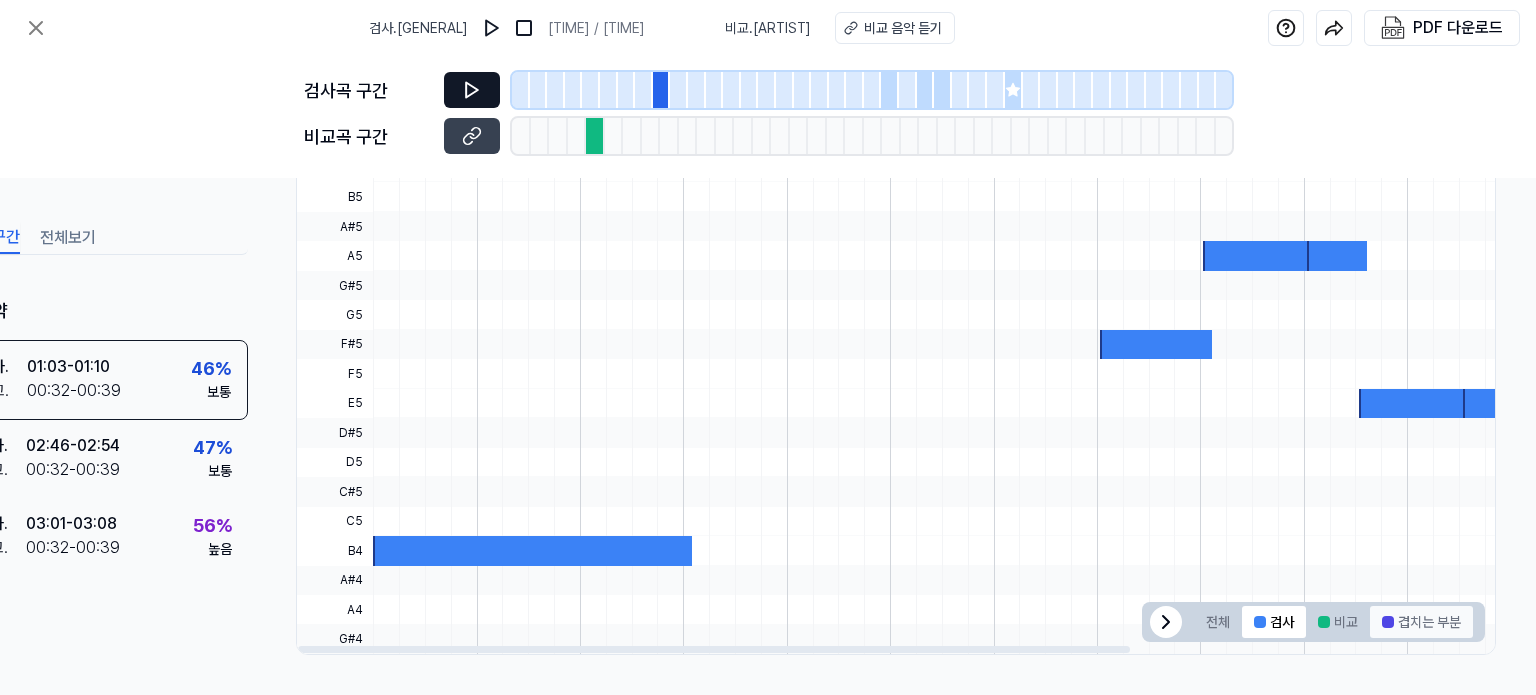 click on "겹치는 부분" at bounding box center [1421, 622] 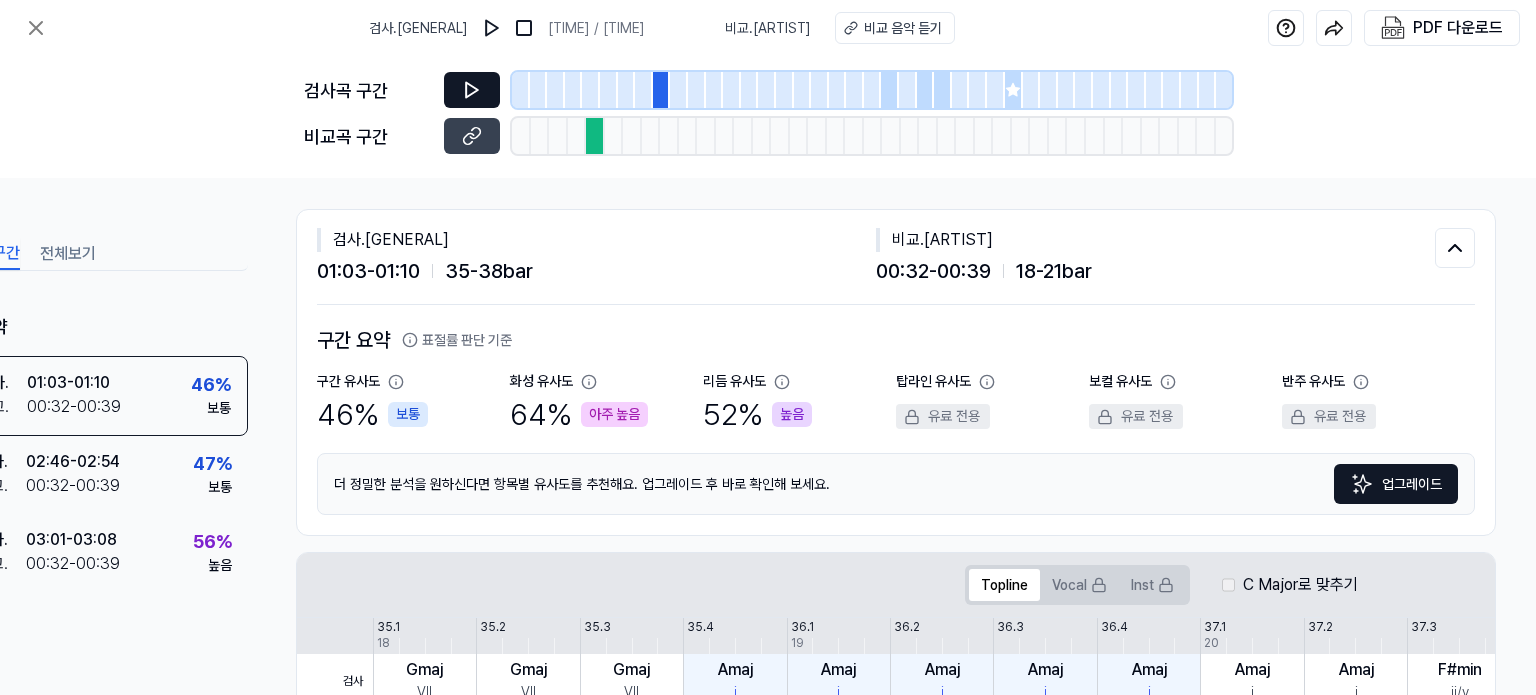scroll, scrollTop: 0, scrollLeft: 88, axis: horizontal 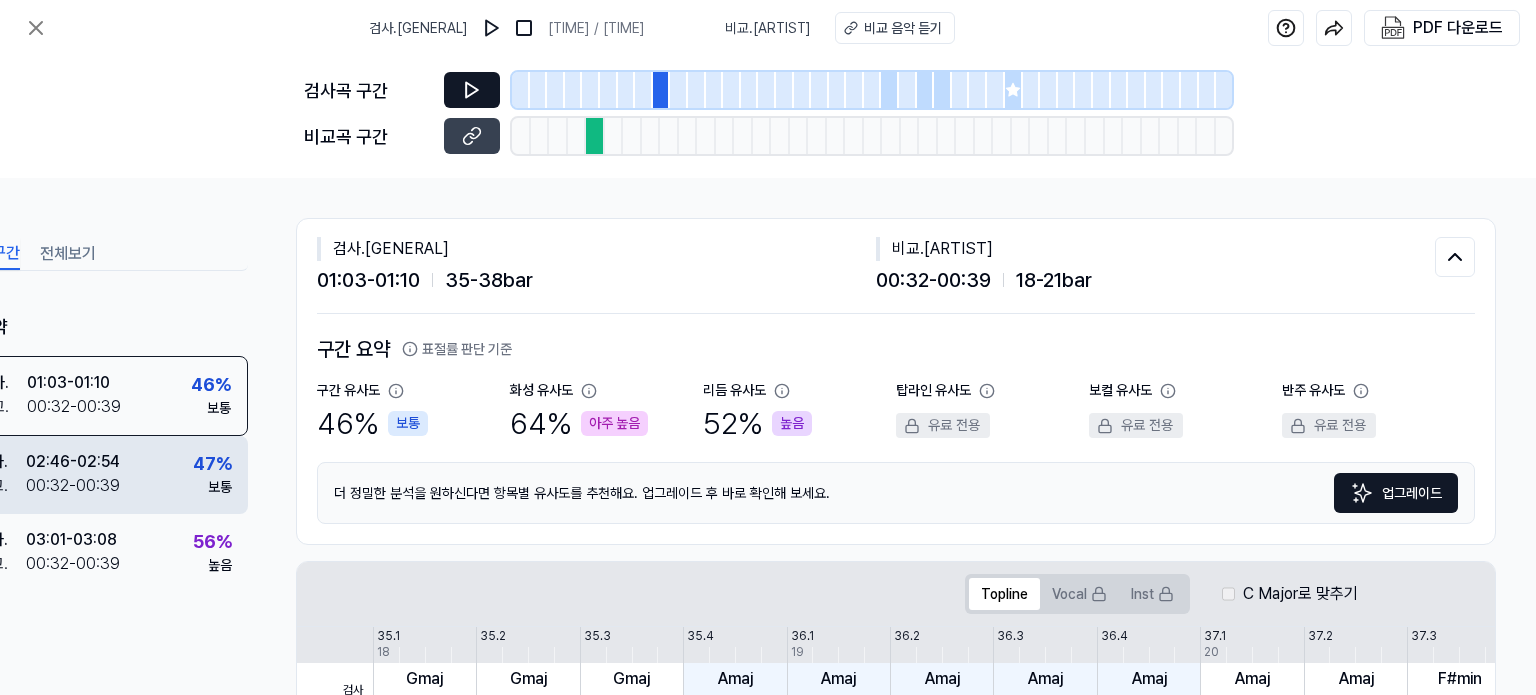 click on "[TIME]-[TIME]" at bounding box center [73, 486] 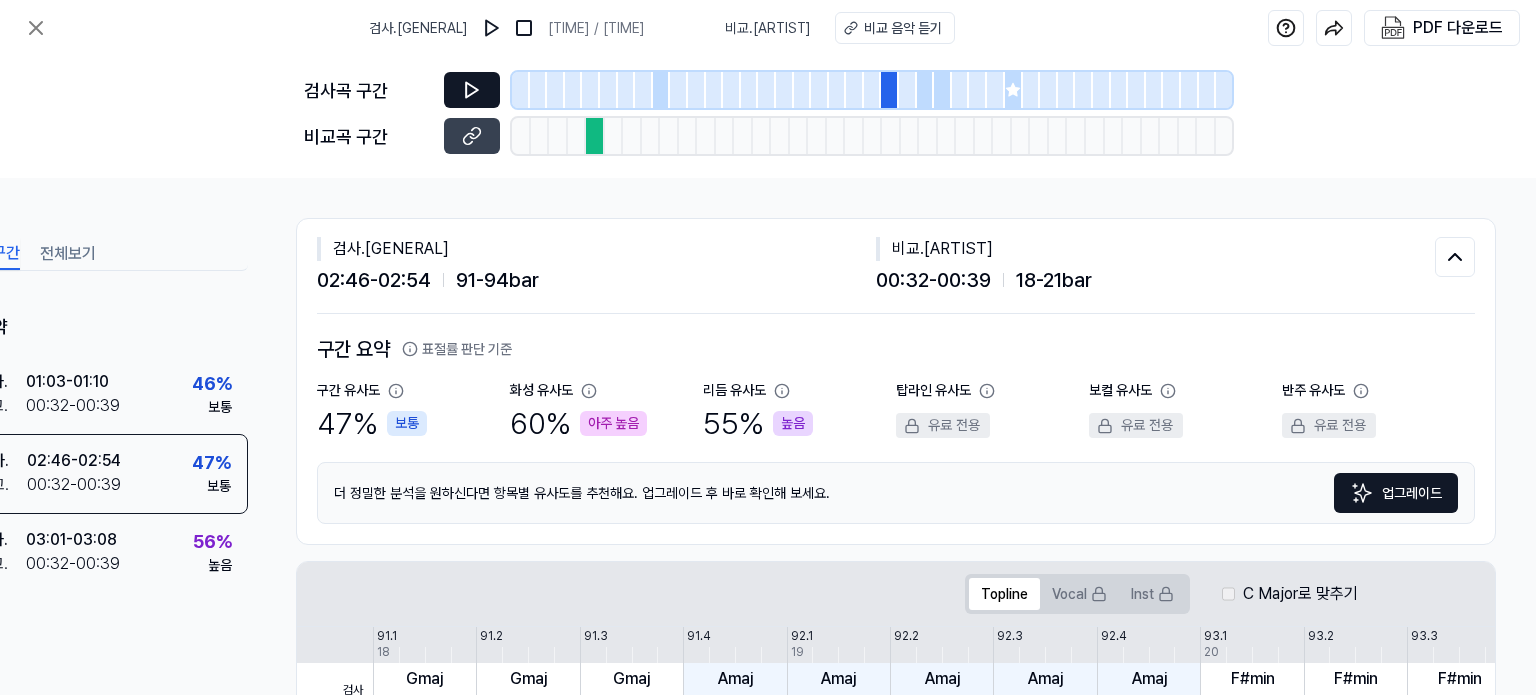 click at bounding box center [472, 90] 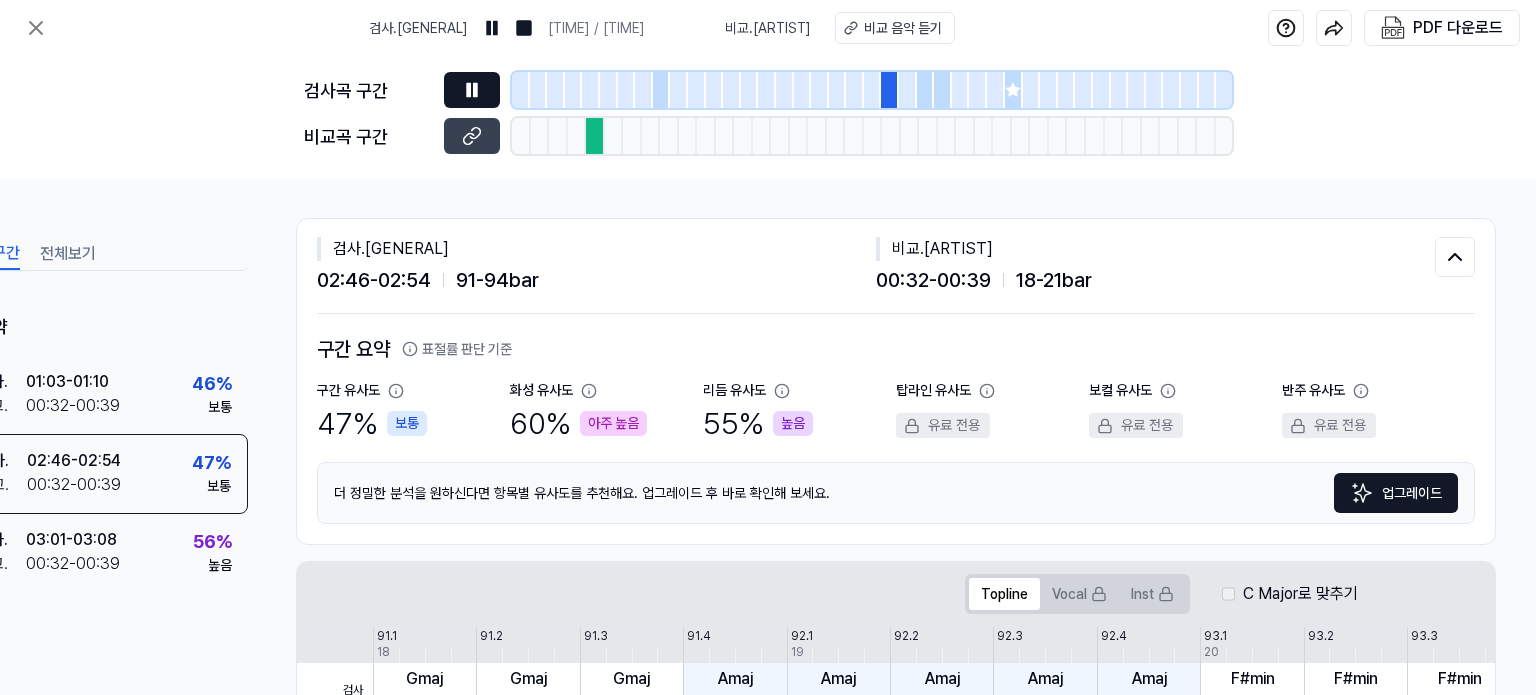 click 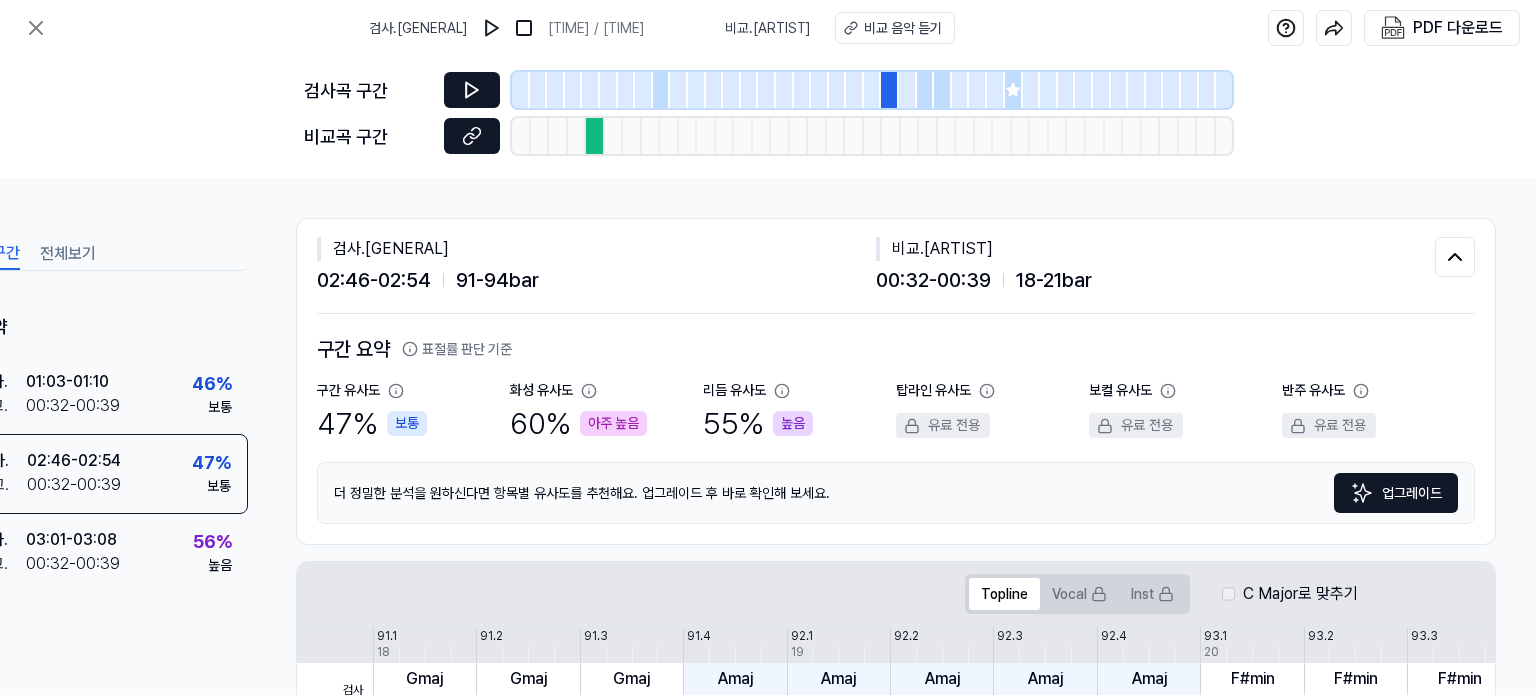 click 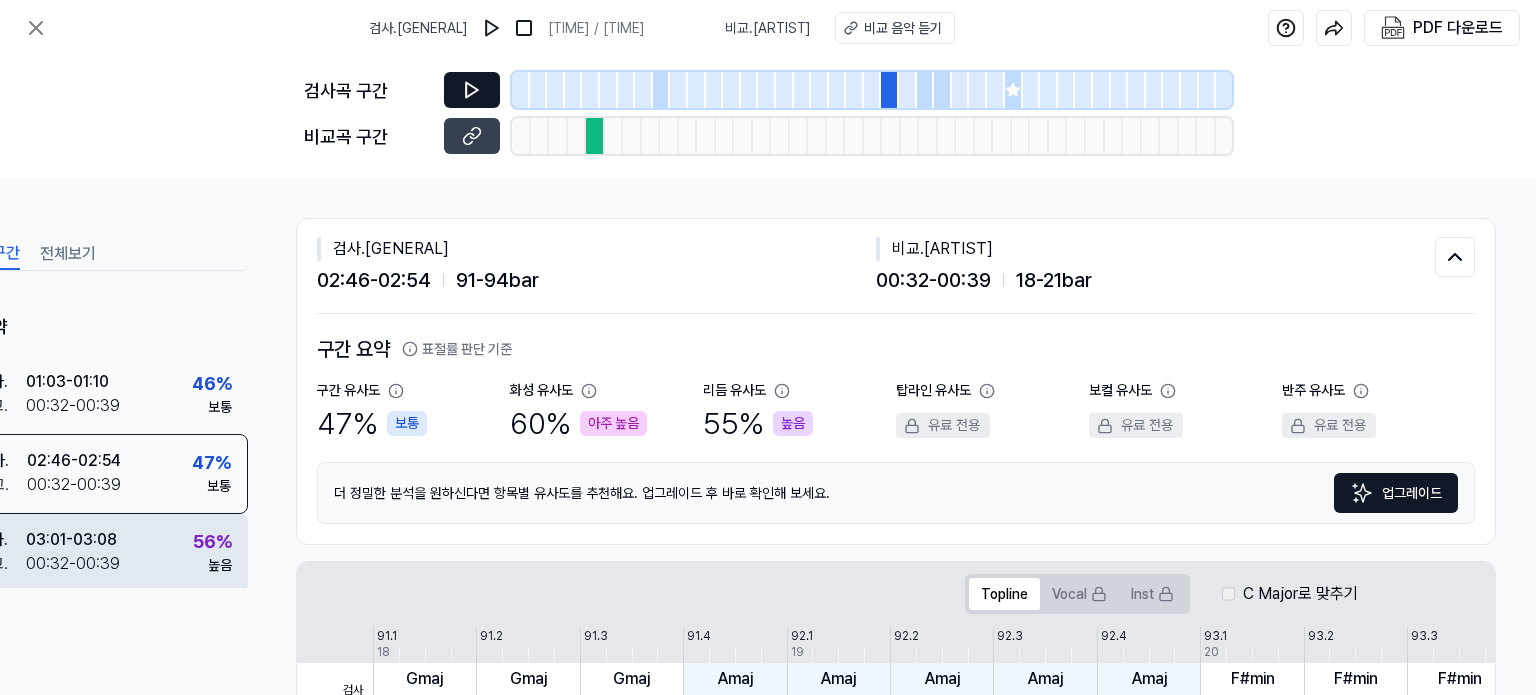 click on "[TIME]-[TIME]" at bounding box center [73, 564] 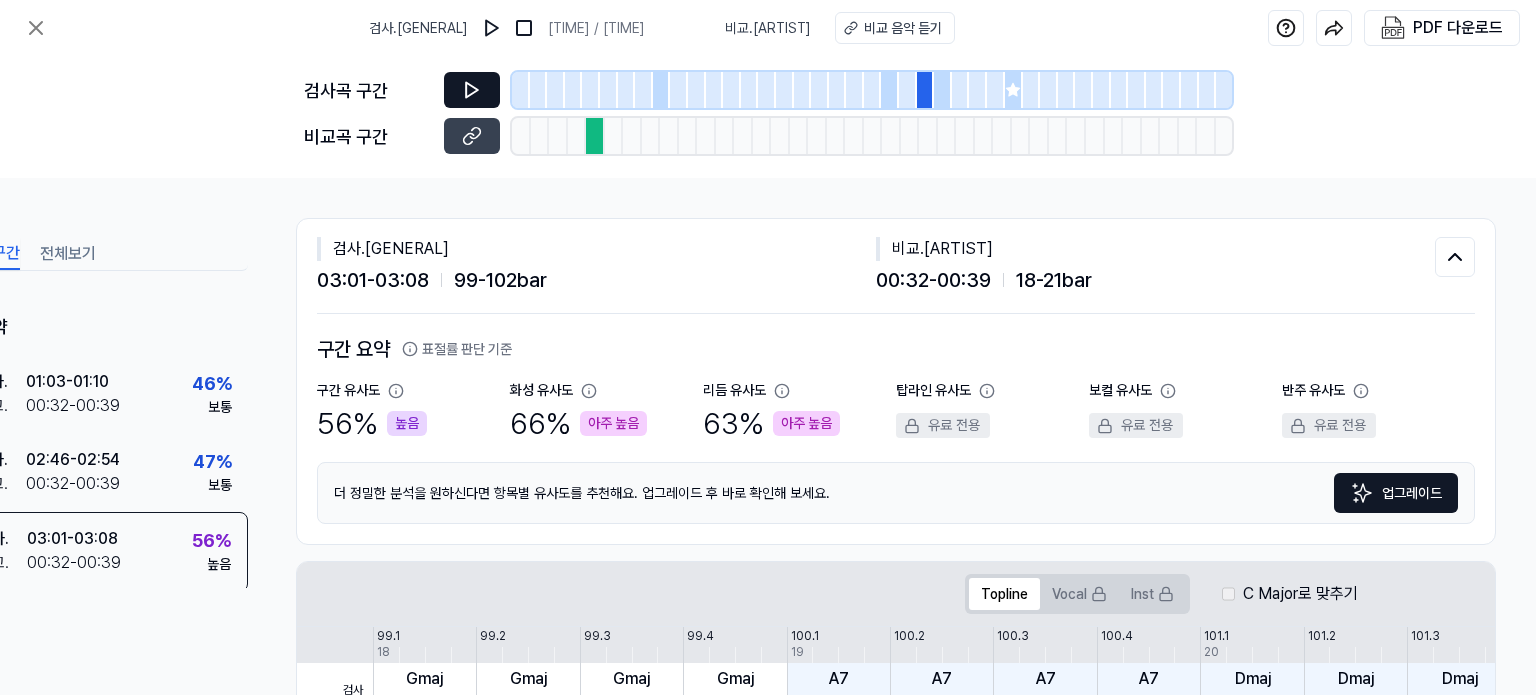click 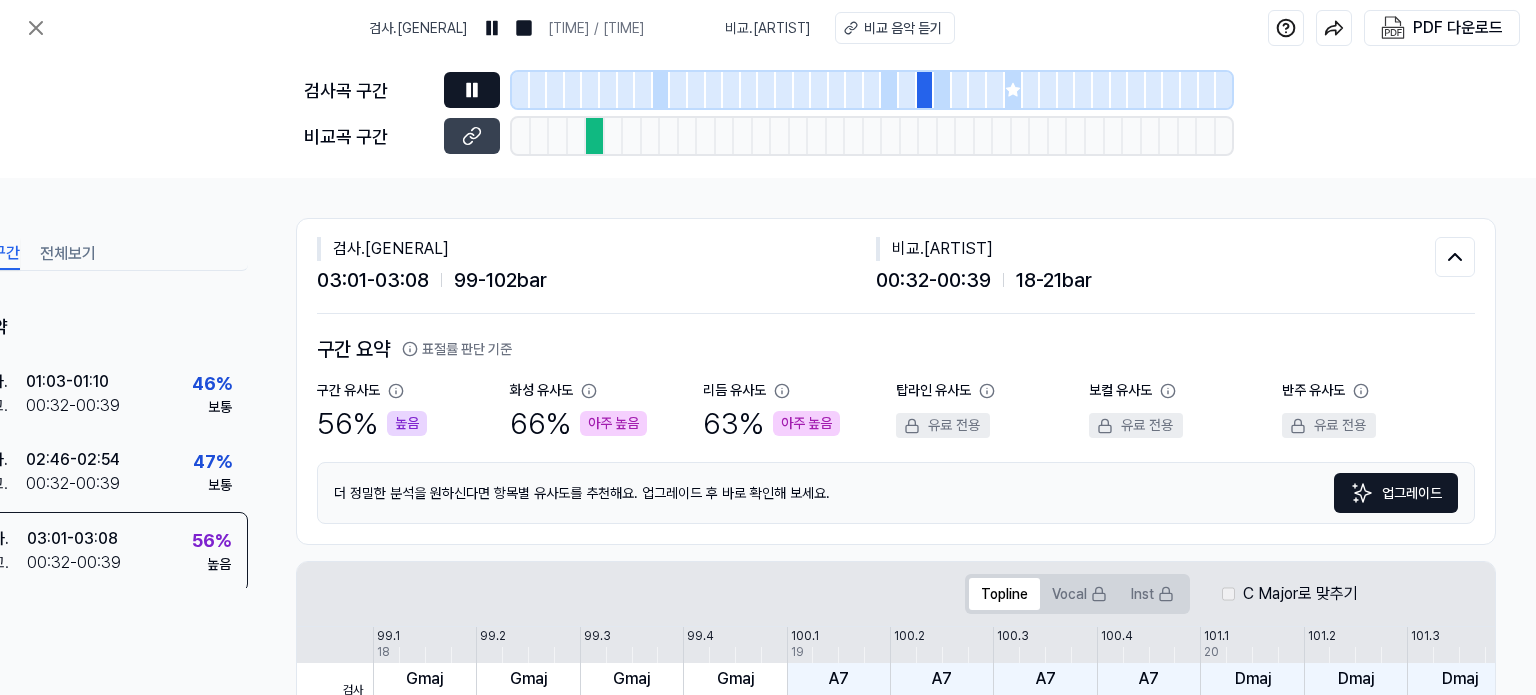click 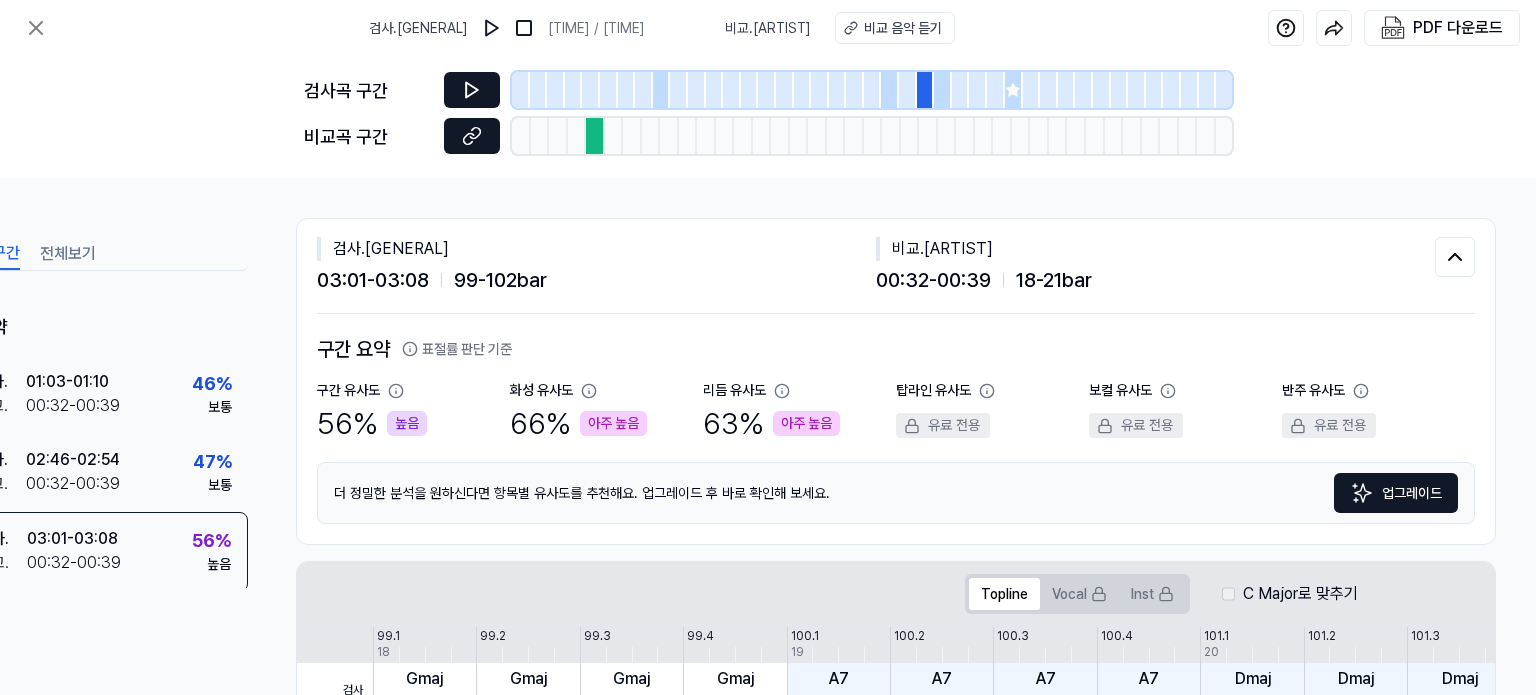 click 